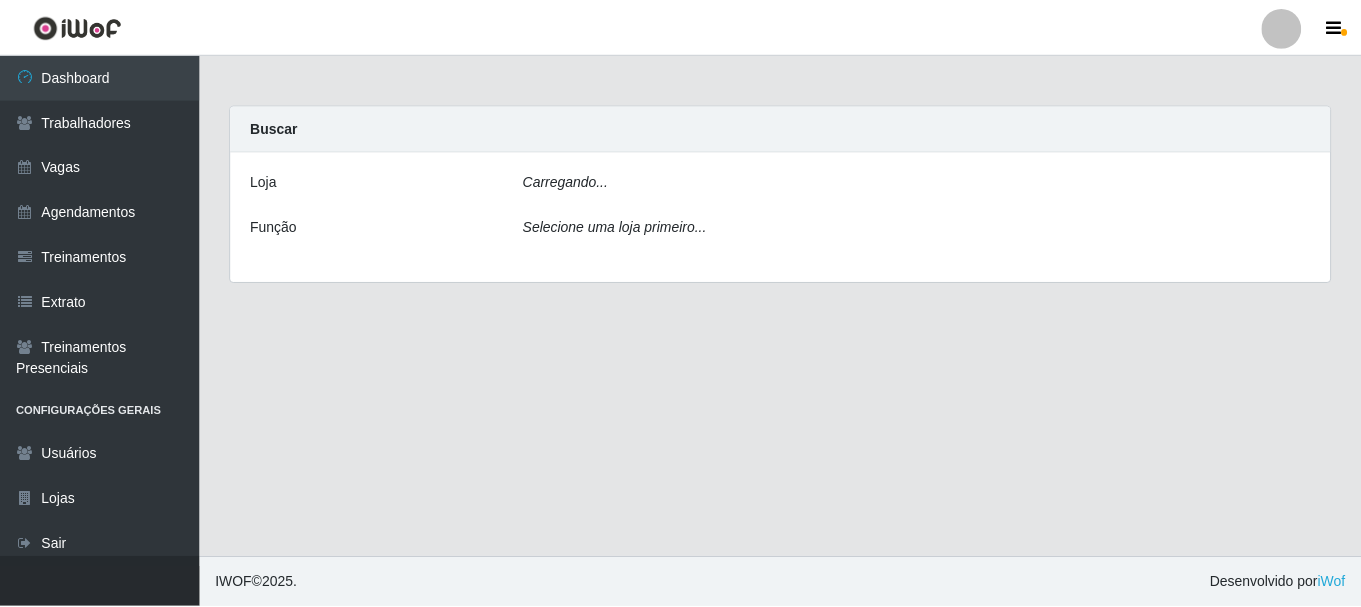 scroll, scrollTop: 0, scrollLeft: 0, axis: both 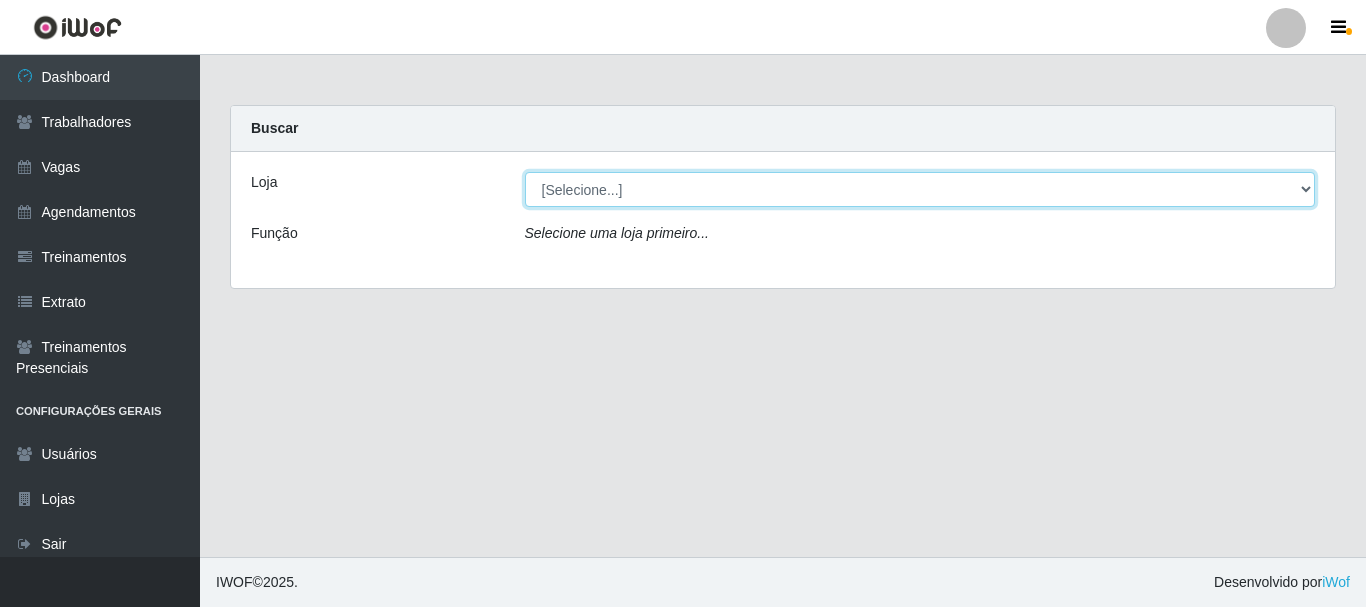 click on "[Selecione...] Bemais - Ruy Carneiro" at bounding box center (920, 189) 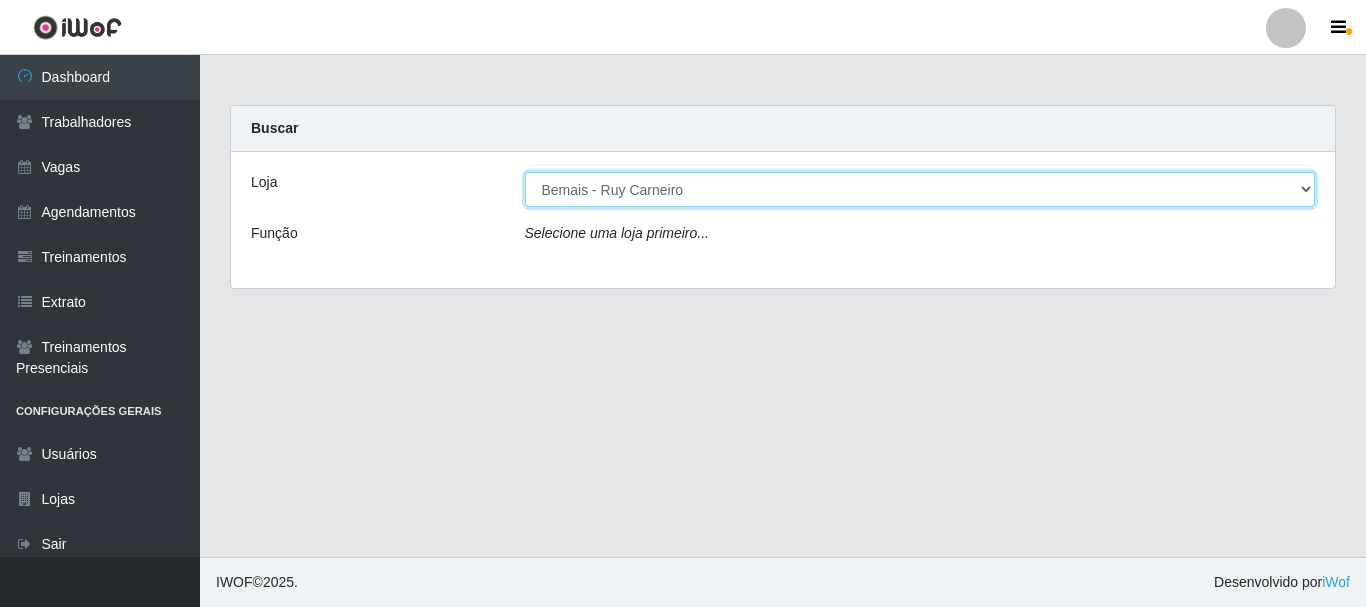 click on "[Selecione...] Bemais - Ruy Carneiro" at bounding box center [920, 189] 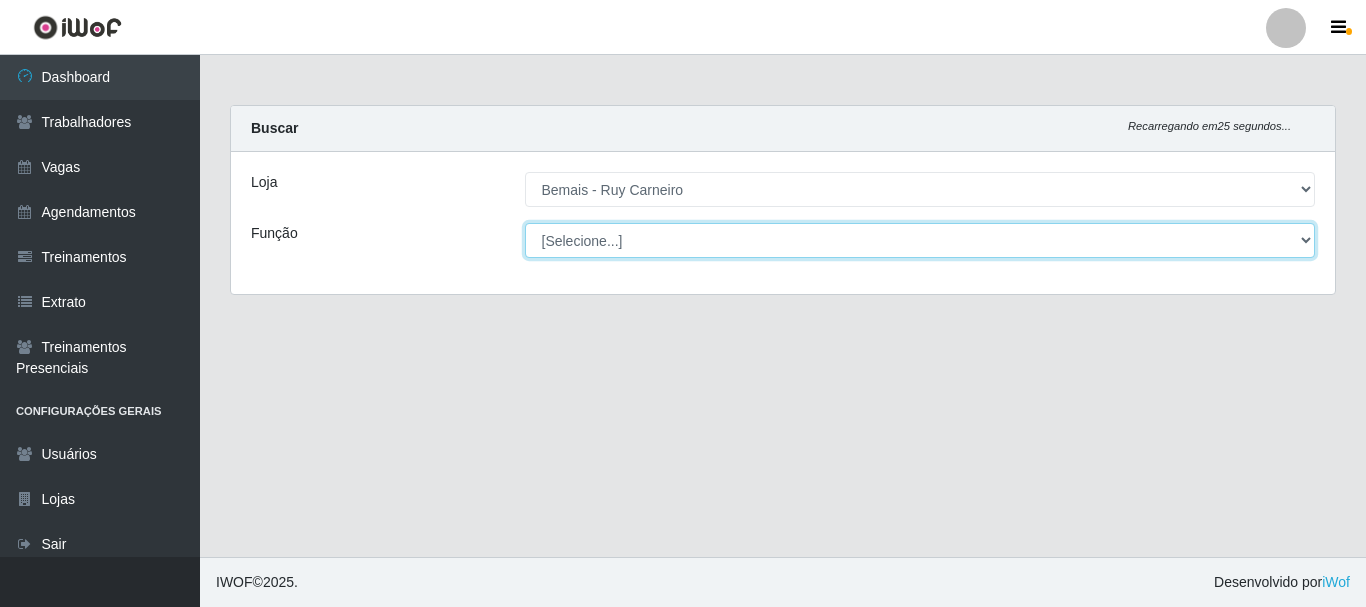click on "[Selecione...] ASG ASG + ASG ++ Auxiliar de Depósito  Auxiliar de Depósito + Auxiliar de Depósito ++ Auxiliar de Estacionamento Auxiliar de Estacionamento + Auxiliar de Estacionamento ++ Auxiliar de Sushiman Auxiliar de Sushiman+ Auxiliar de Sushiman++ Balconista de Açougue  Balconista de Açougue + Balconista de Açougue ++ Balconista de Frios Balconista de Frios + Balconista de Frios ++ Balconista de Padaria  Balconista de Padaria + Balconista de Padaria ++ Embalador Embalador + Embalador ++ Operador de Caixa Operador de Caixa + Operador de Caixa ++ Repositor  Repositor + Repositor ++ Repositor de Hortifruti Repositor de Hortifruti + Repositor de Hortifruti ++" at bounding box center (920, 240) 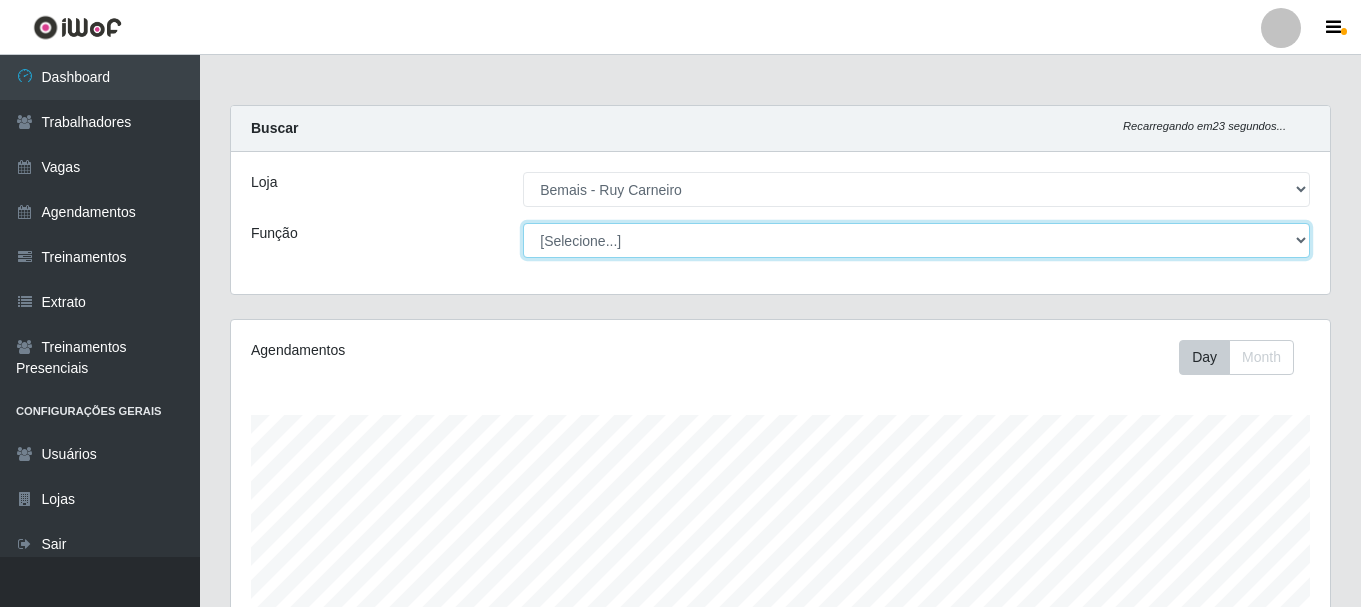scroll, scrollTop: 999585, scrollLeft: 998901, axis: both 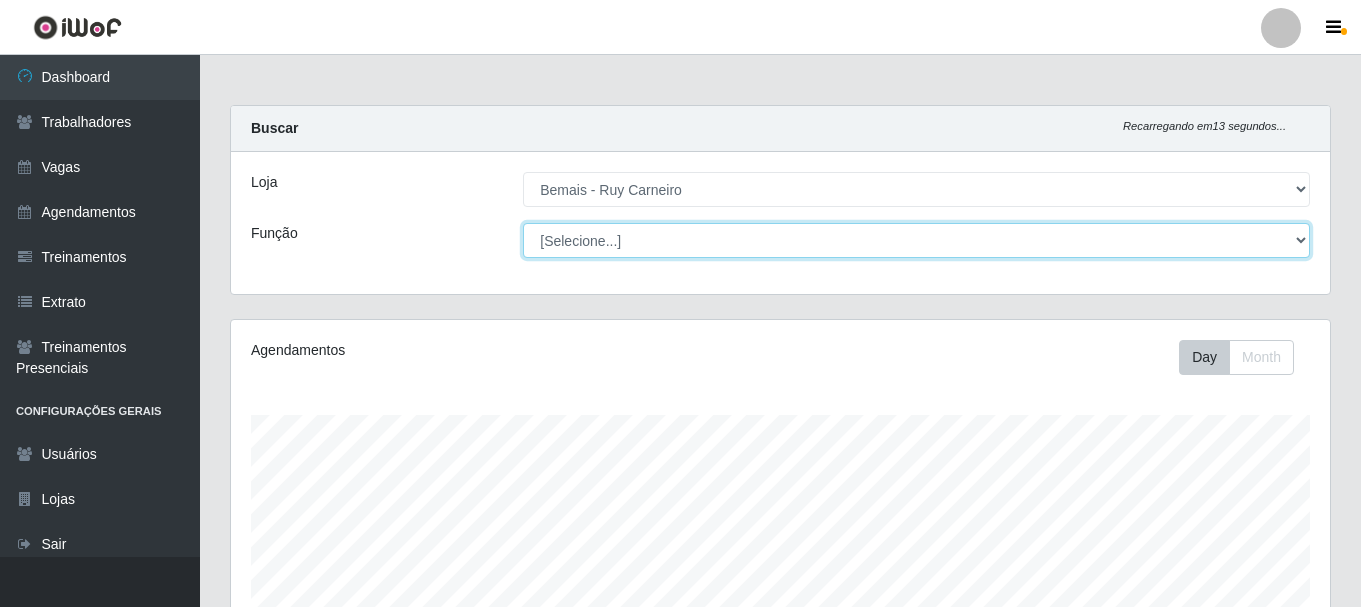 select on "123" 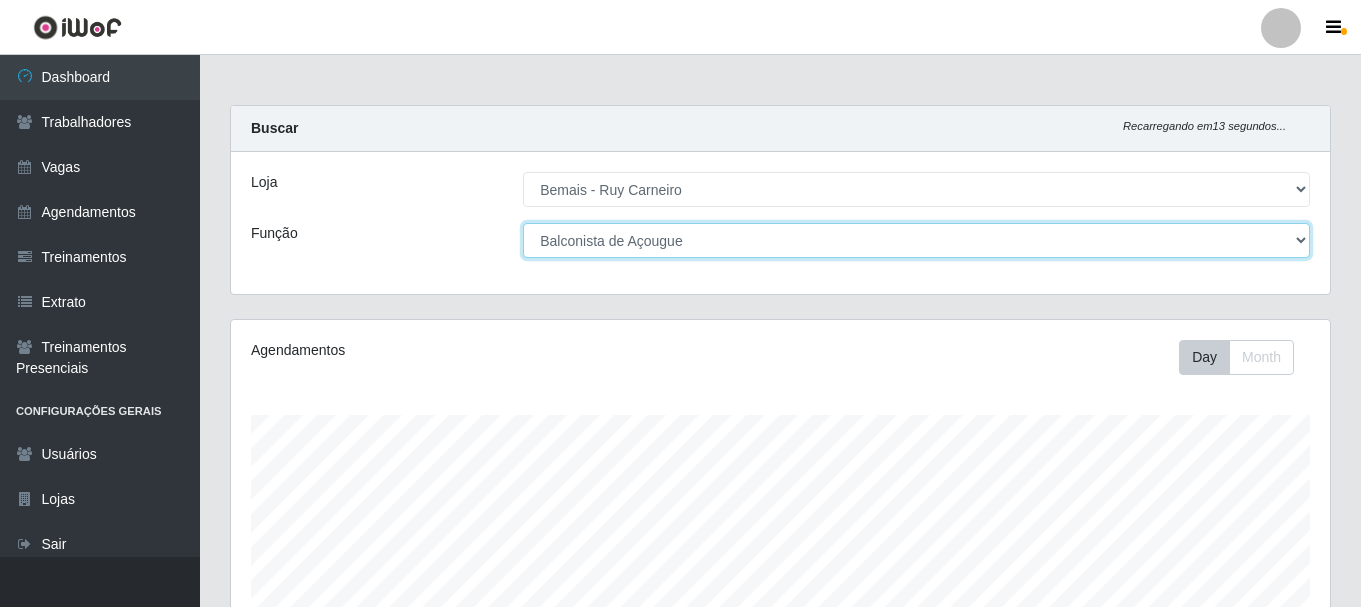 click on "[Selecione...] ASG ASG + ASG ++ Auxiliar de Depósito  Auxiliar de Depósito + Auxiliar de Depósito ++ Auxiliar de Estacionamento Auxiliar de Estacionamento + Auxiliar de Estacionamento ++ Auxiliar de Sushiman Auxiliar de Sushiman+ Auxiliar de Sushiman++ Balconista de Açougue  Balconista de Açougue + Balconista de Açougue ++ Balconista de Frios Balconista de Frios + Balconista de Frios ++ Balconista de Padaria  Balconista de Padaria + Balconista de Padaria ++ Embalador Embalador + Embalador ++ Operador de Caixa Operador de Caixa + Operador de Caixa ++ Repositor  Repositor + Repositor ++ Repositor de Hortifruti Repositor de Hortifruti + Repositor de Hortifruti ++" at bounding box center [916, 240] 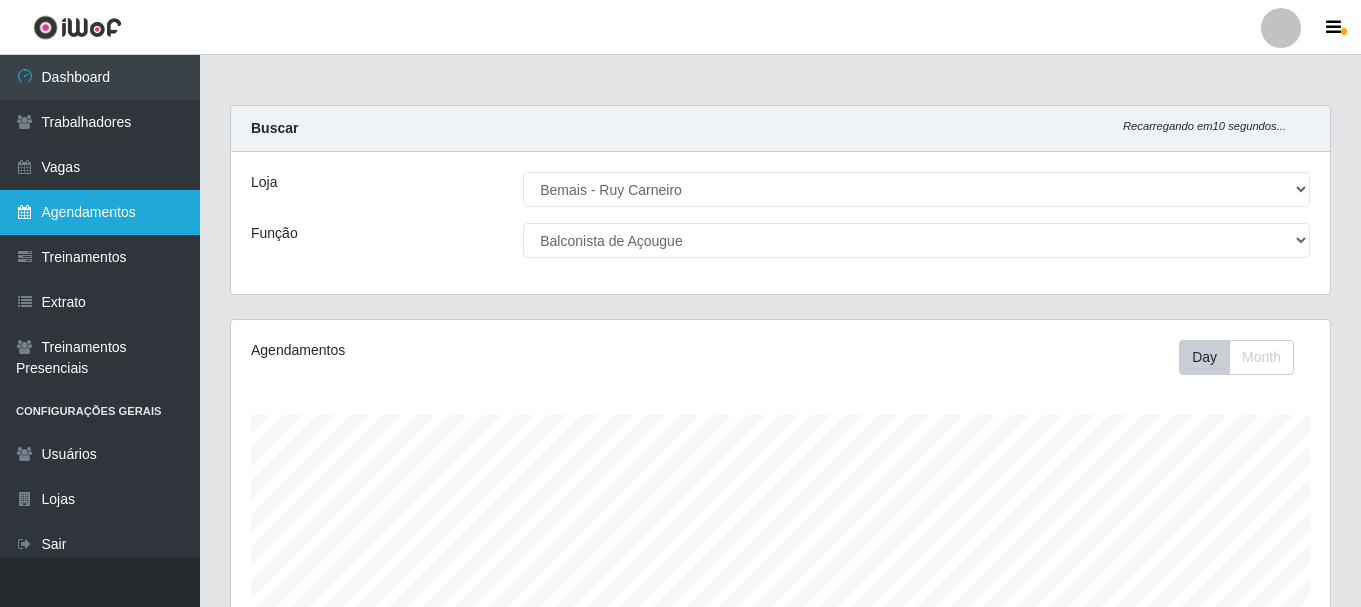 click on "Agendamentos" at bounding box center (100, 212) 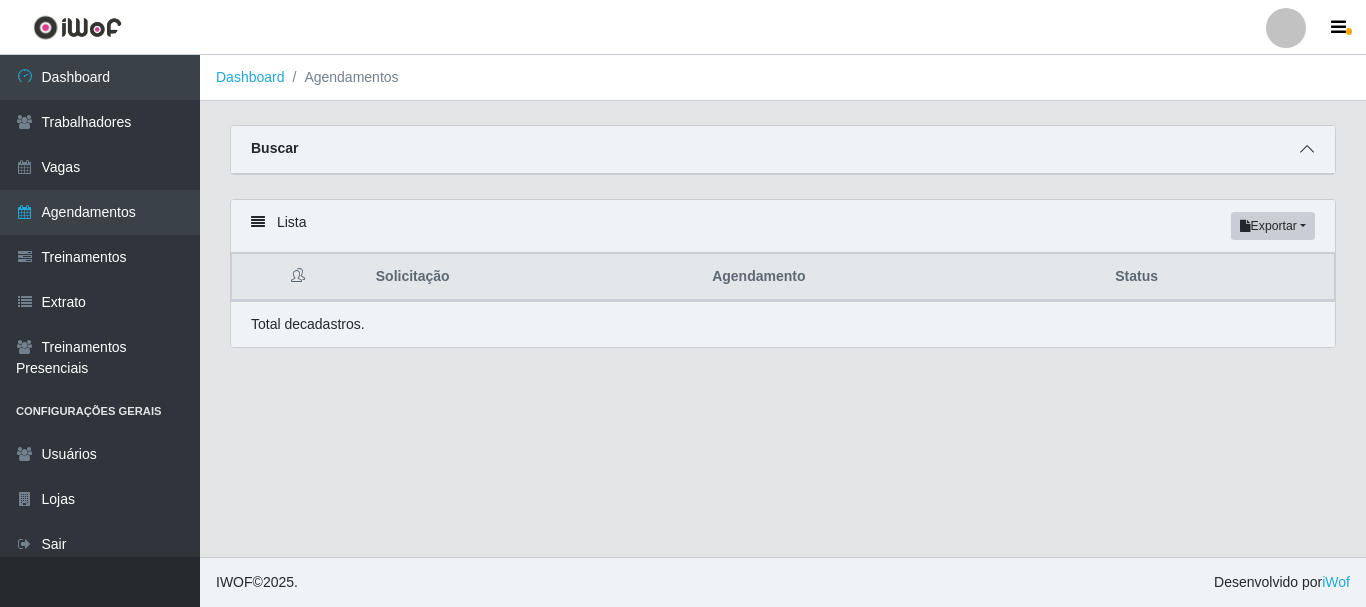 click at bounding box center (1307, 149) 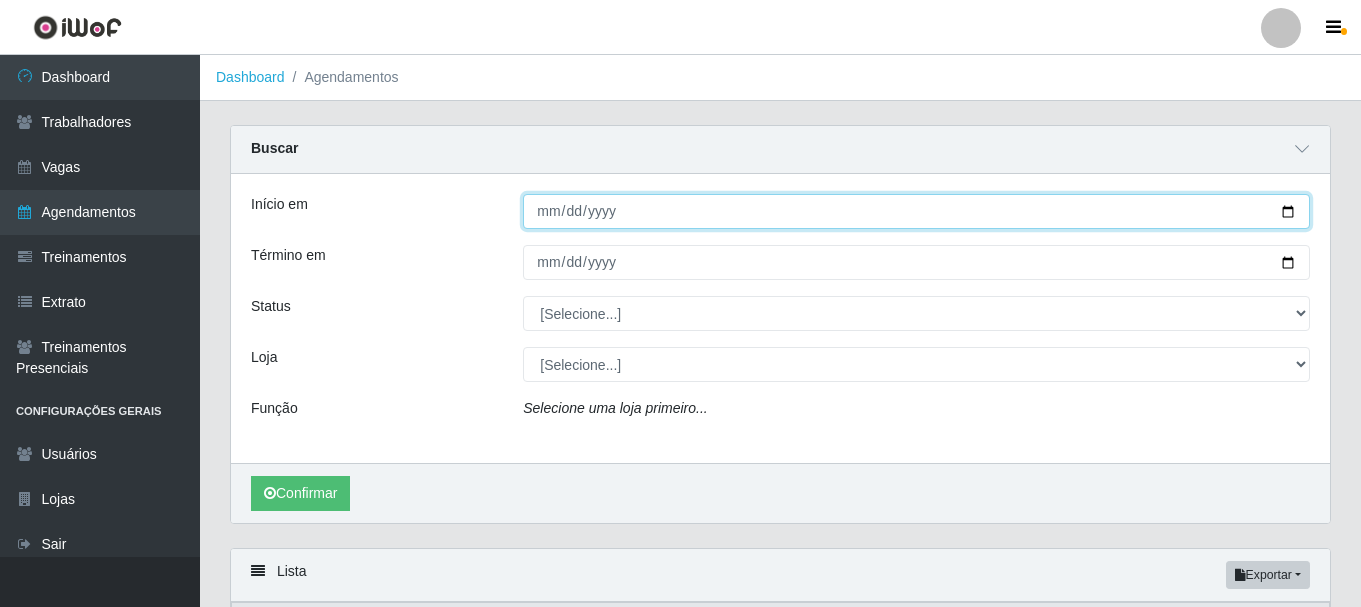 click on "Início em" at bounding box center (916, 211) 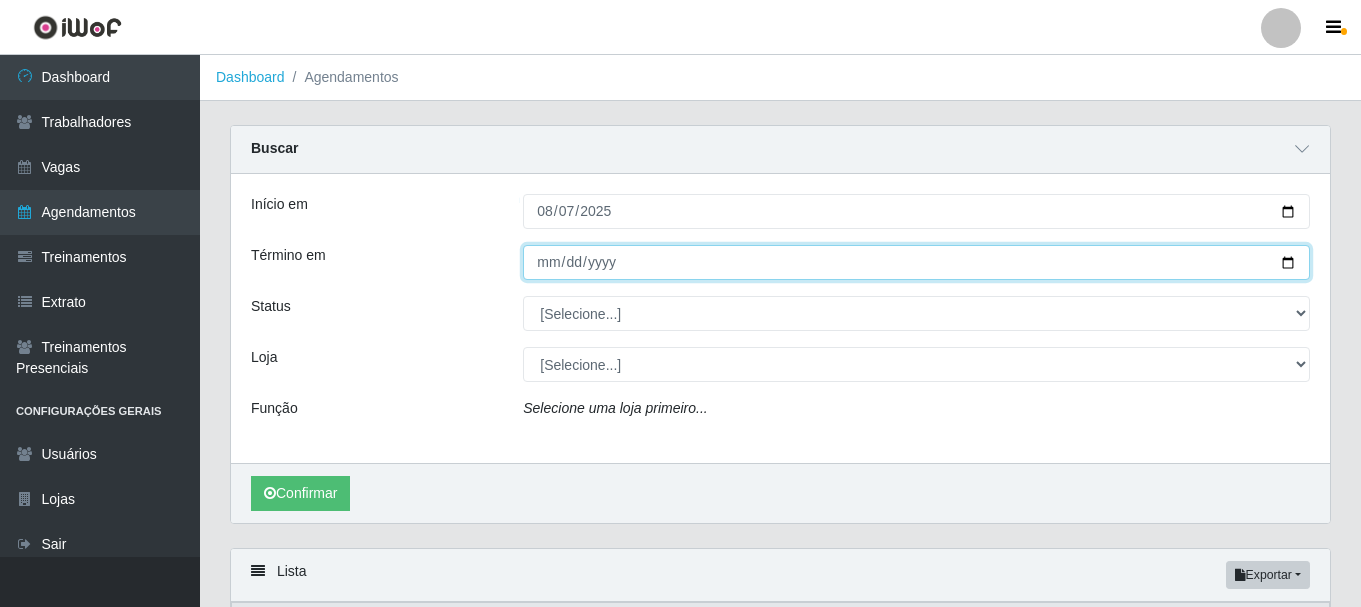 click on "Término em" at bounding box center [916, 262] 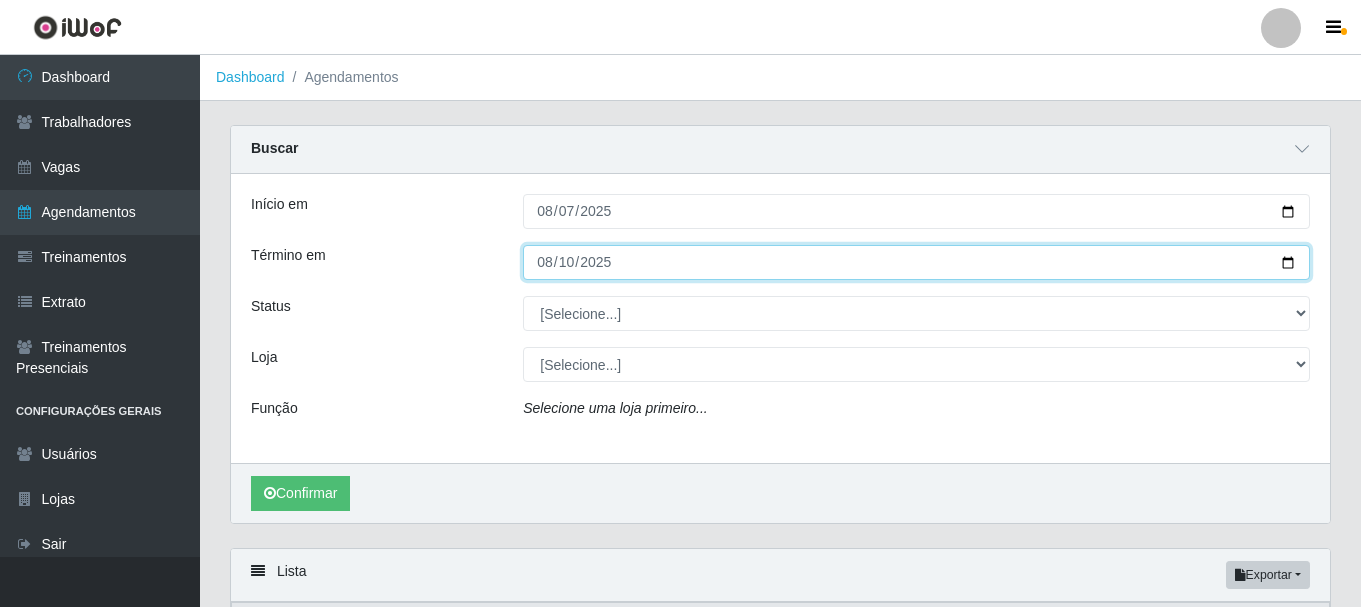click on "2025-08-10" at bounding box center [916, 262] 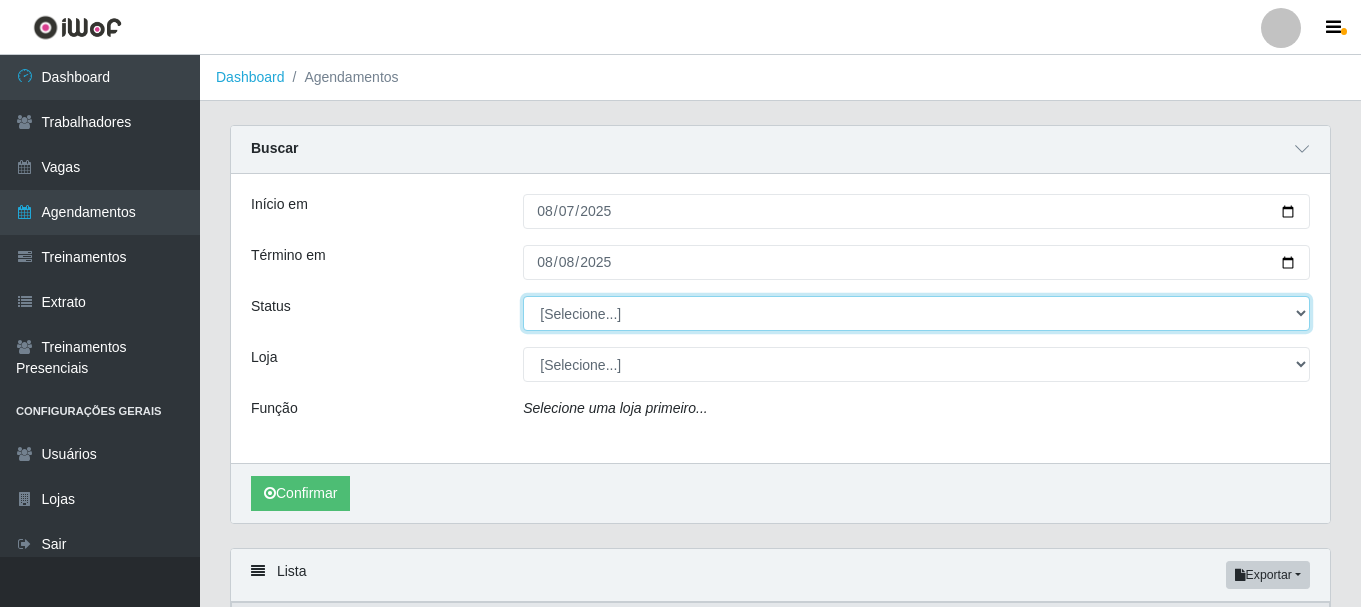 click on "[Selecione...] AGENDADO AGUARDANDO LIBERAR EM ANDAMENTO EM REVISÃO FINALIZADO CANCELADO FALTA" at bounding box center (916, 313) 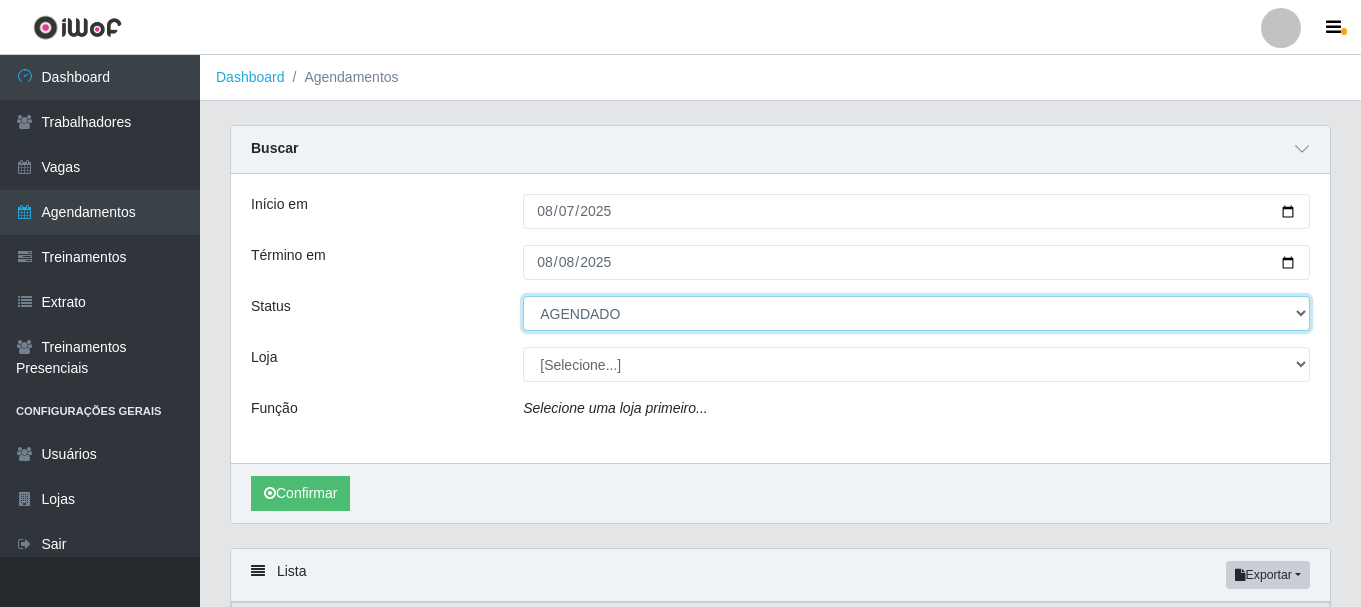 click on "[Selecione...] AGENDADO AGUARDANDO LIBERAR EM ANDAMENTO EM REVISÃO FINALIZADO CANCELADO FALTA" at bounding box center (916, 313) 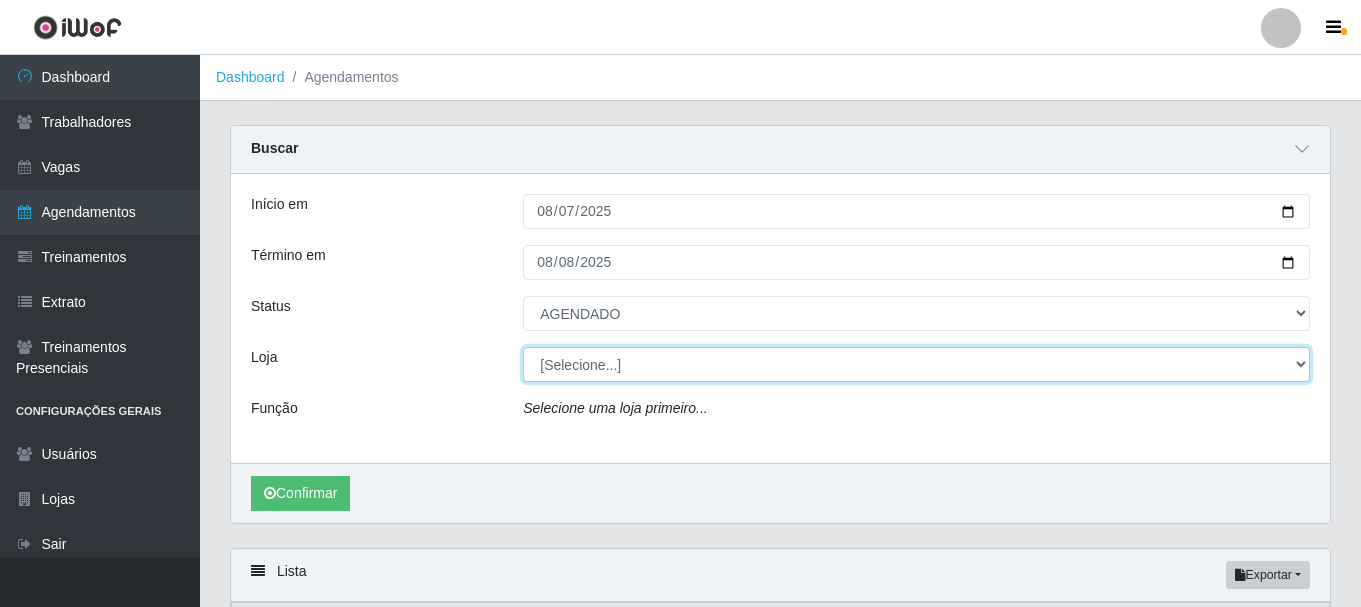 click on "[Selecione...] Bemais - Ruy Carneiro" at bounding box center [916, 364] 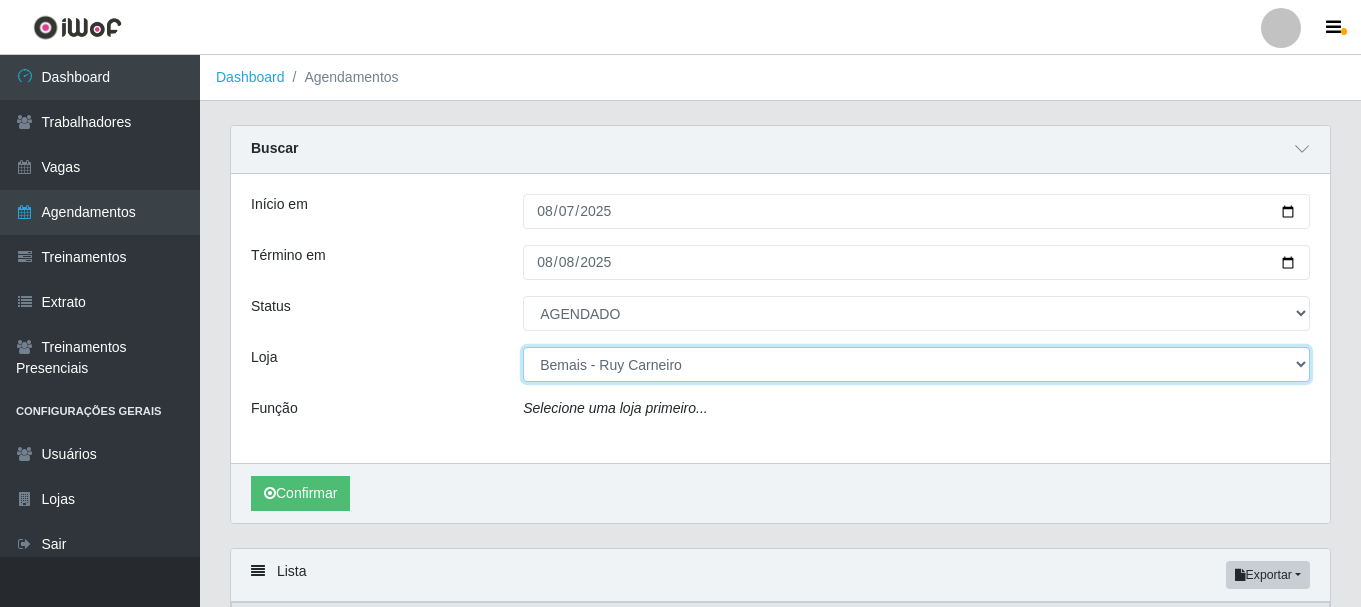 click on "[Selecione...] Bemais - Ruy Carneiro" at bounding box center [916, 364] 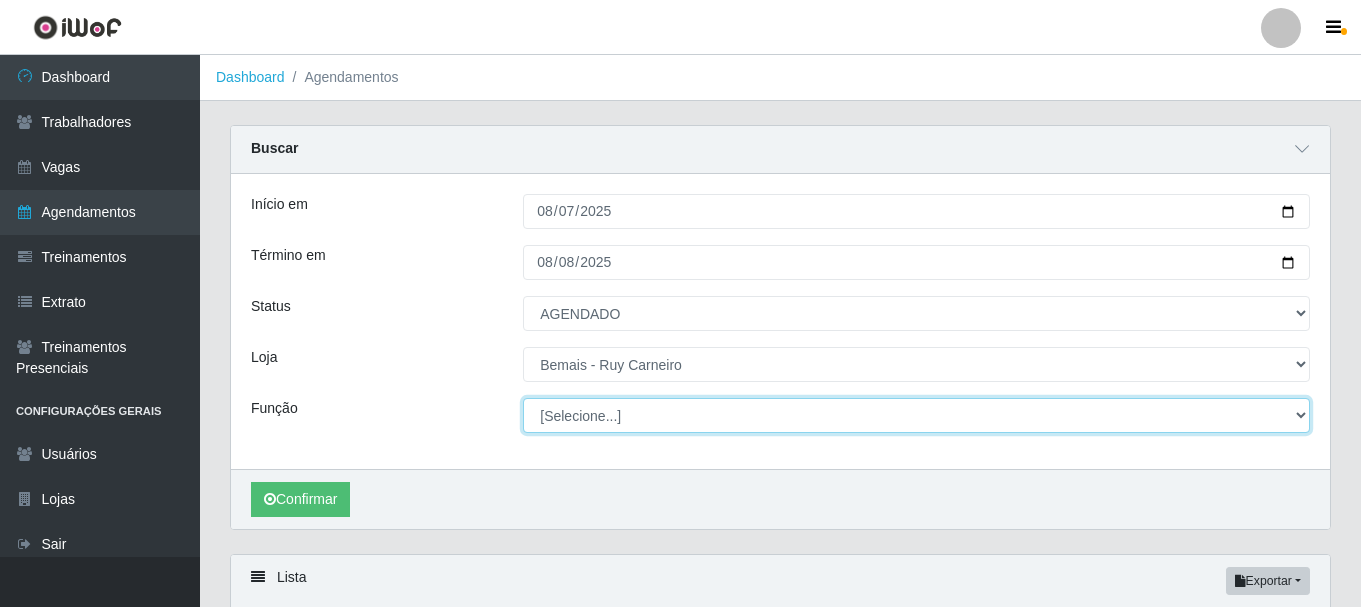 click on "[Selecione...] ASG ASG + ASG ++ Auxiliar de Depósito  Auxiliar de Depósito + Auxiliar de Depósito ++ Auxiliar de Estacionamento Auxiliar de Estacionamento + Auxiliar de Estacionamento ++ Auxiliar de Sushiman Auxiliar de Sushiman+ Auxiliar de Sushiman++ Balconista de Açougue  Balconista de Açougue + Balconista de Açougue ++ Balconista de Frios Balconista de Frios + Balconista de Frios ++ Balconista de Padaria  Balconista de Padaria + Balconista de Padaria ++ Embalador Embalador + Embalador ++ Operador de Caixa Operador de Caixa + Operador de Caixa ++ Repositor  Repositor + Repositor ++ Repositor de Hortifruti Repositor de Hortifruti + Repositor de Hortifruti ++" at bounding box center [916, 415] 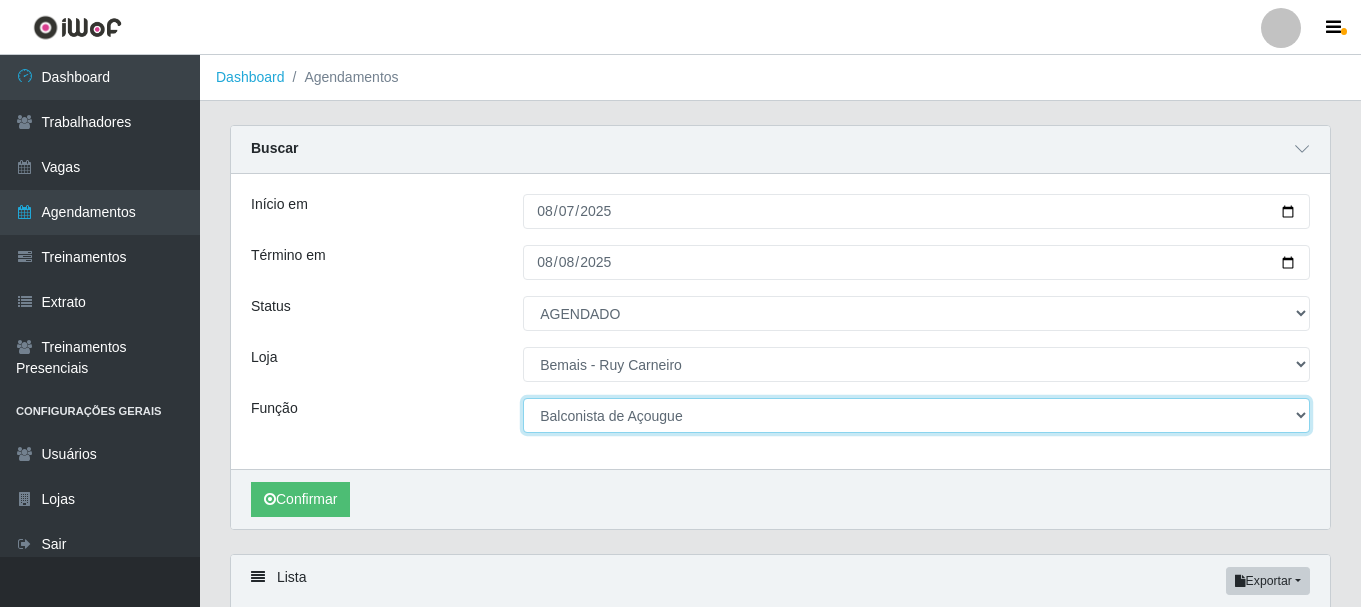 click on "[Selecione...] ASG ASG + ASG ++ Auxiliar de Depósito  Auxiliar de Depósito + Auxiliar de Depósito ++ Auxiliar de Estacionamento Auxiliar de Estacionamento + Auxiliar de Estacionamento ++ Auxiliar de Sushiman Auxiliar de Sushiman+ Auxiliar de Sushiman++ Balconista de Açougue  Balconista de Açougue + Balconista de Açougue ++ Balconista de Frios Balconista de Frios + Balconista de Frios ++ Balconista de Padaria  Balconista de Padaria + Balconista de Padaria ++ Embalador Embalador + Embalador ++ Operador de Caixa Operador de Caixa + Operador de Caixa ++ Repositor  Repositor + Repositor ++ Repositor de Hortifruti Repositor de Hortifruti + Repositor de Hortifruti ++" at bounding box center (916, 415) 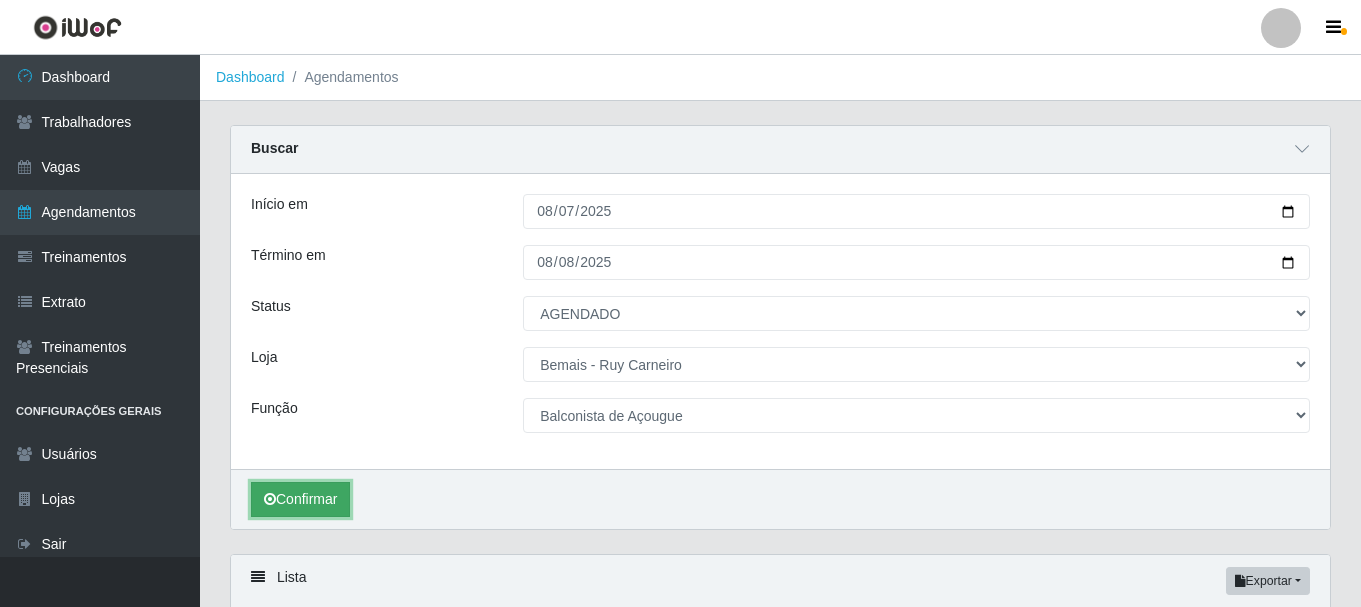click on "Confirmar" at bounding box center [300, 499] 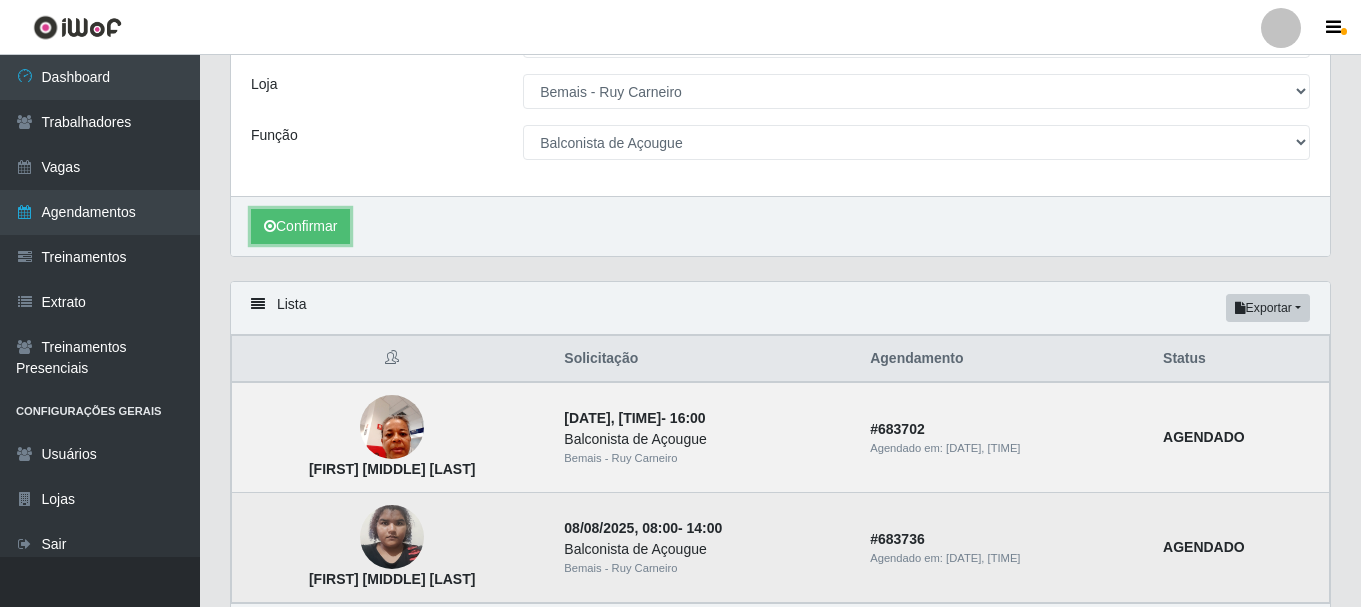 scroll, scrollTop: 406, scrollLeft: 0, axis: vertical 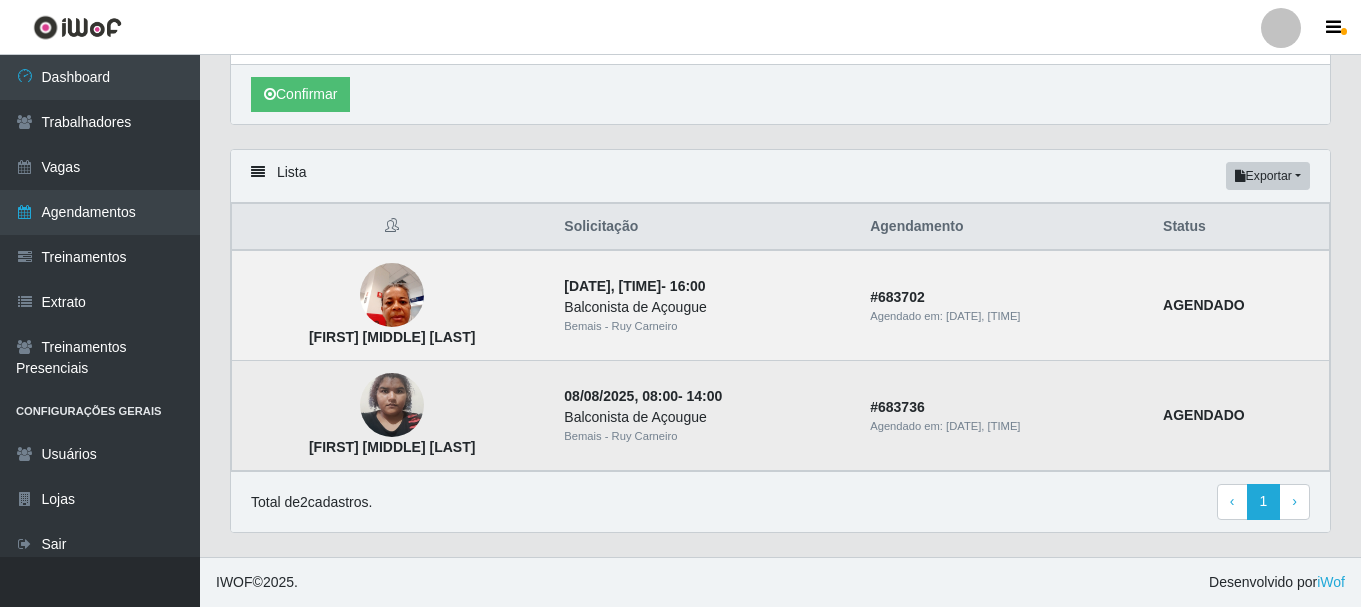 click at bounding box center (392, 405) 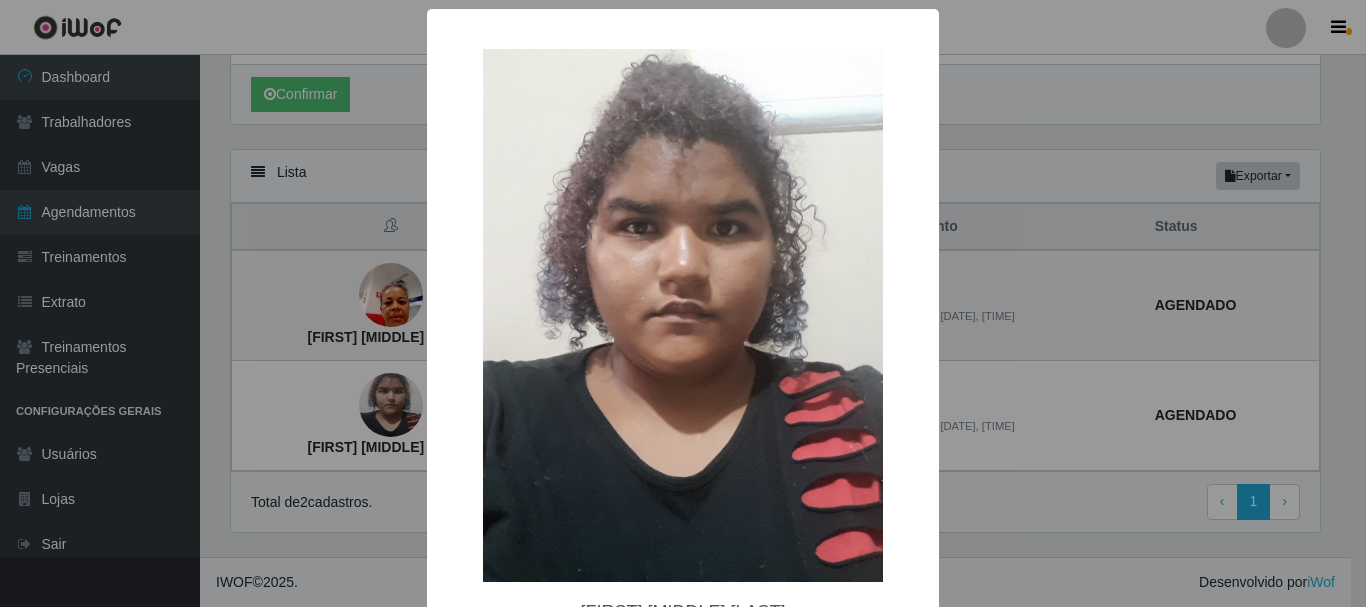 click on "× [FIRST] [MIDDLE] [LAST] OK Cancel" at bounding box center (683, 303) 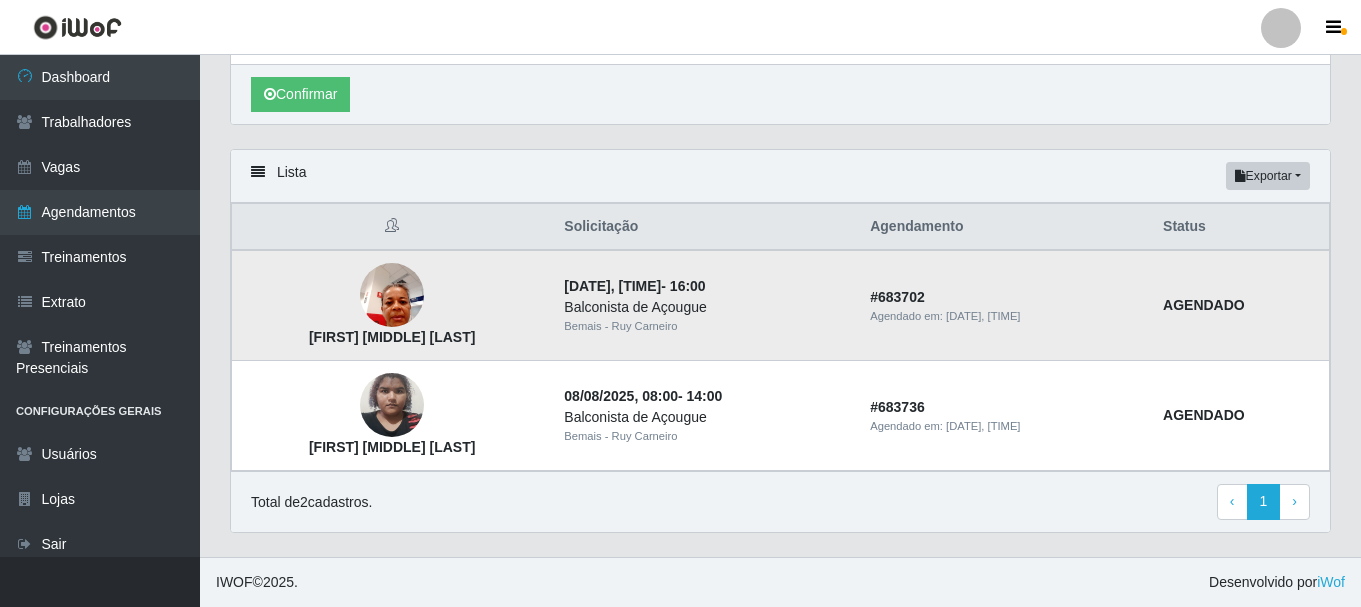 click at bounding box center (392, 295) 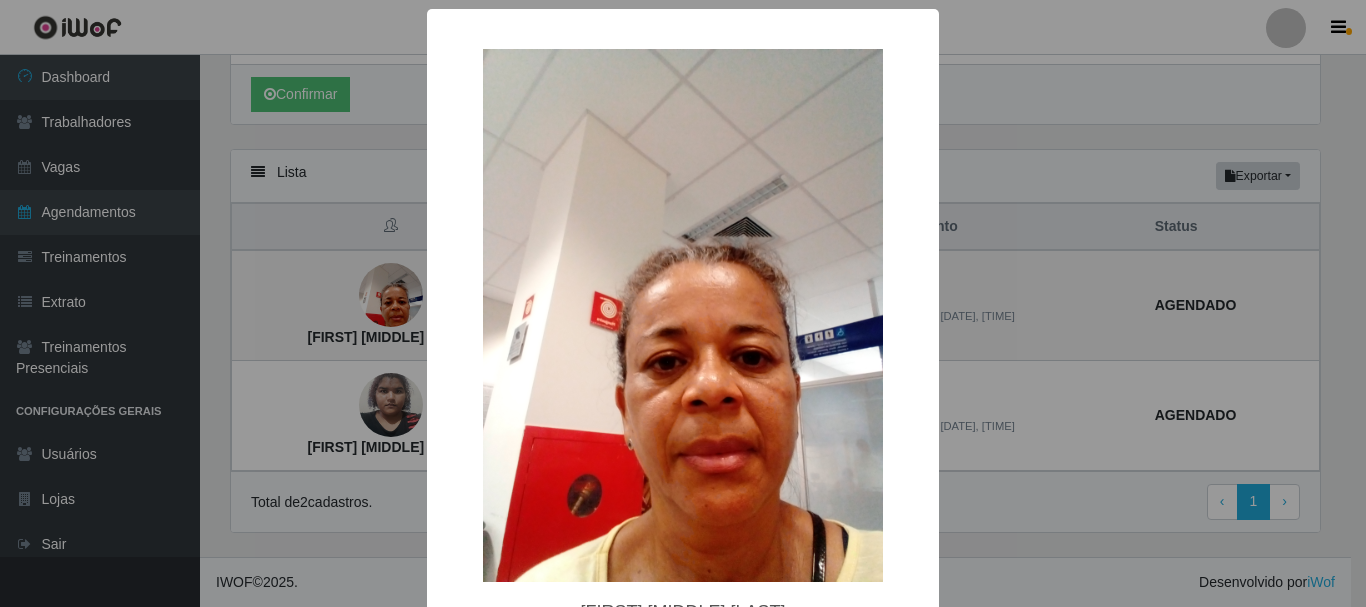 click on "× [FIRST] [MIDDLE] [LAST] OK Cancel" at bounding box center (683, 303) 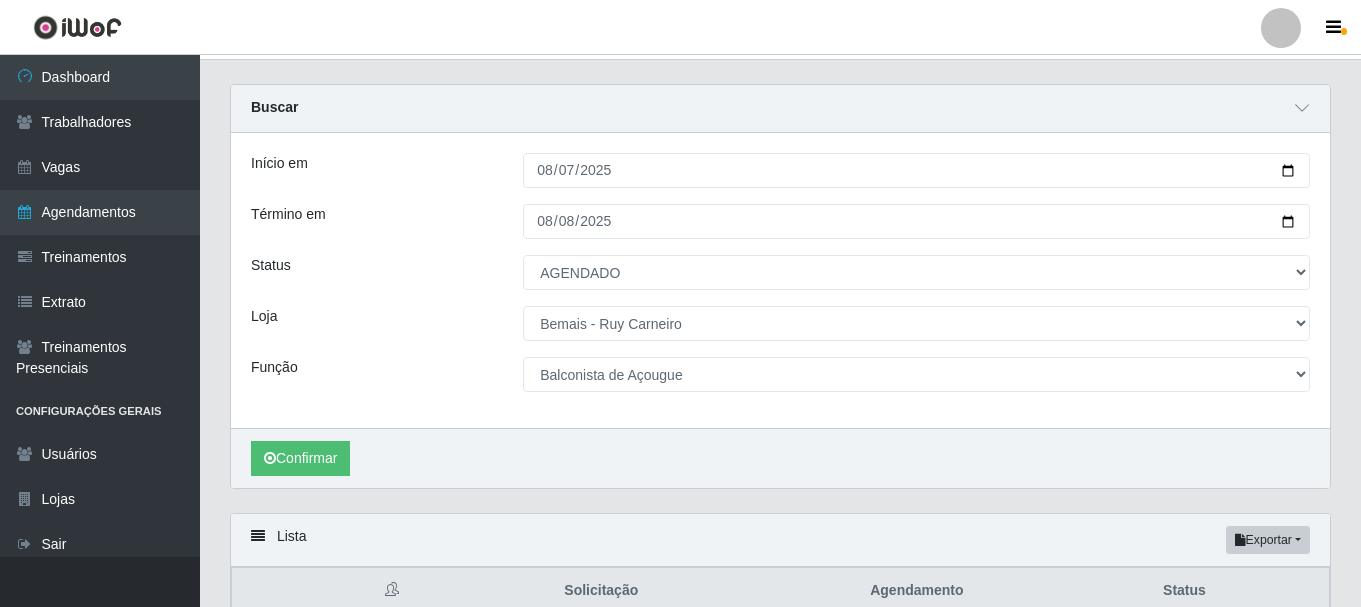 scroll, scrollTop: 6, scrollLeft: 0, axis: vertical 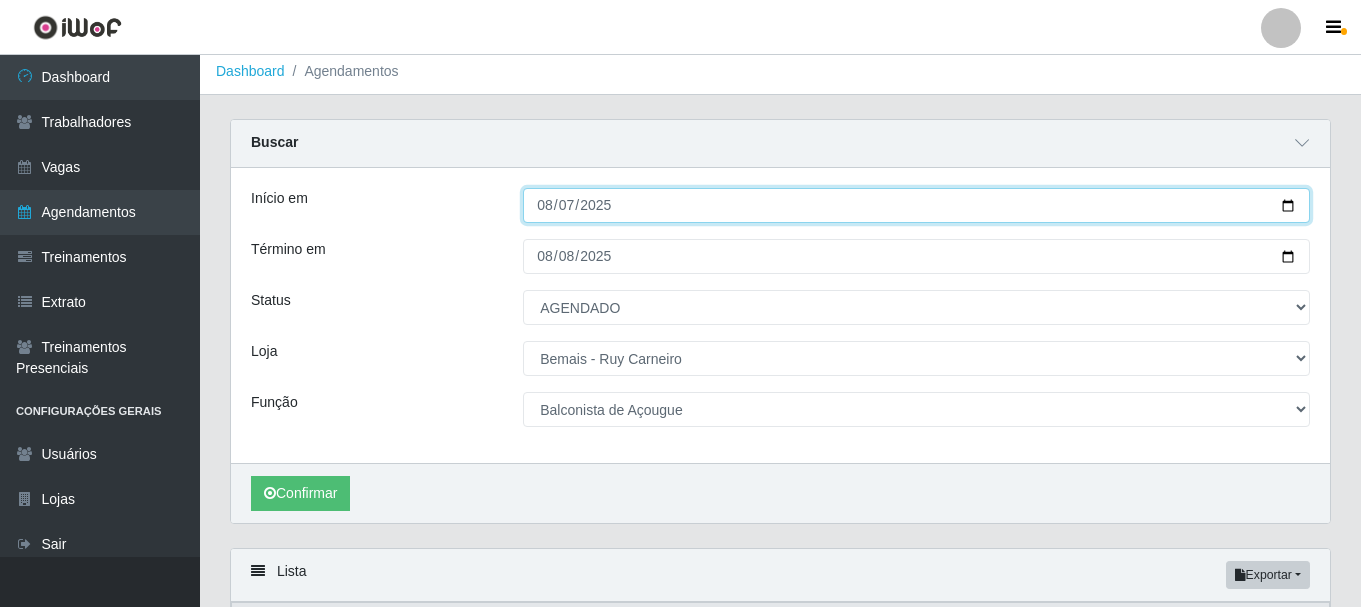 click on "2025-08-07" at bounding box center (916, 205) 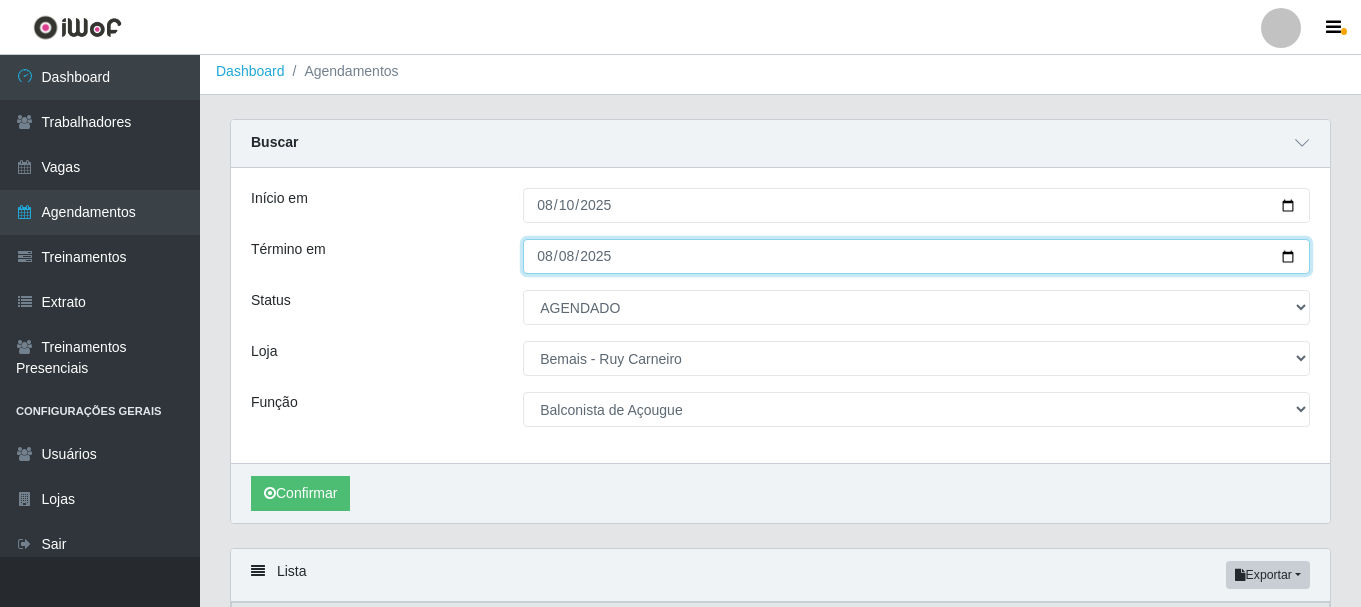 click on "2025-08-08" at bounding box center (916, 256) 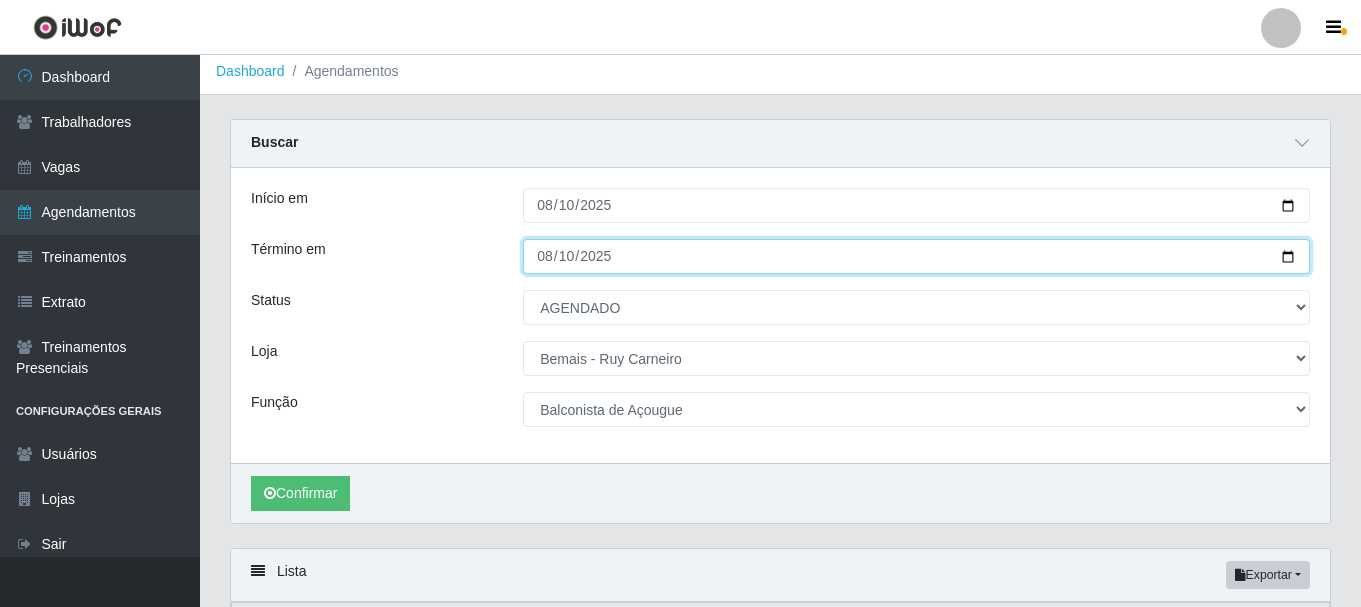type on "2025-08-10" 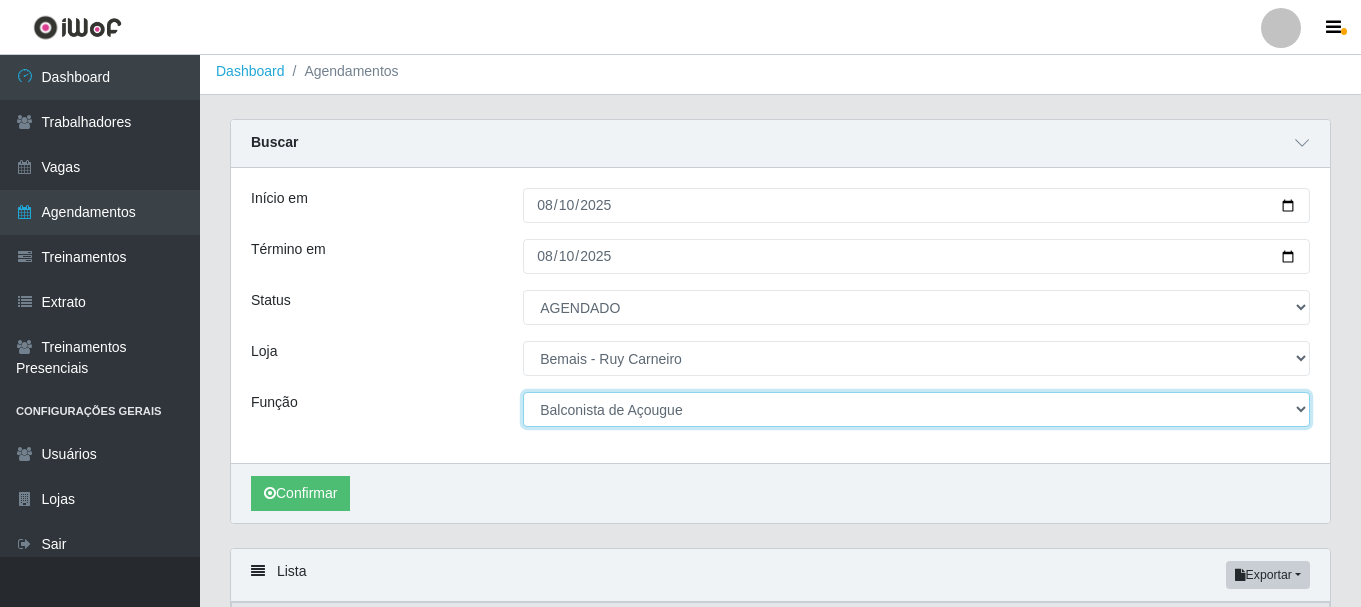 click on "[Selecione...] ASG ASG + ASG ++ Auxiliar de Depósito  Auxiliar de Depósito + Auxiliar de Depósito ++ Auxiliar de Estacionamento Auxiliar de Estacionamento + Auxiliar de Estacionamento ++ Auxiliar de Sushiman Auxiliar de Sushiman+ Auxiliar de Sushiman++ Balconista de Açougue  Balconista de Açougue + Balconista de Açougue ++ Balconista de Frios Balconista de Frios + Balconista de Frios ++ Balconista de Padaria  Balconista de Padaria + Balconista de Padaria ++ Embalador Embalador + Embalador ++ Operador de Caixa Operador de Caixa + Operador de Caixa ++ Repositor  Repositor + Repositor ++ Repositor de Hortifruti Repositor de Hortifruti + Repositor de Hortifruti ++" at bounding box center (916, 409) 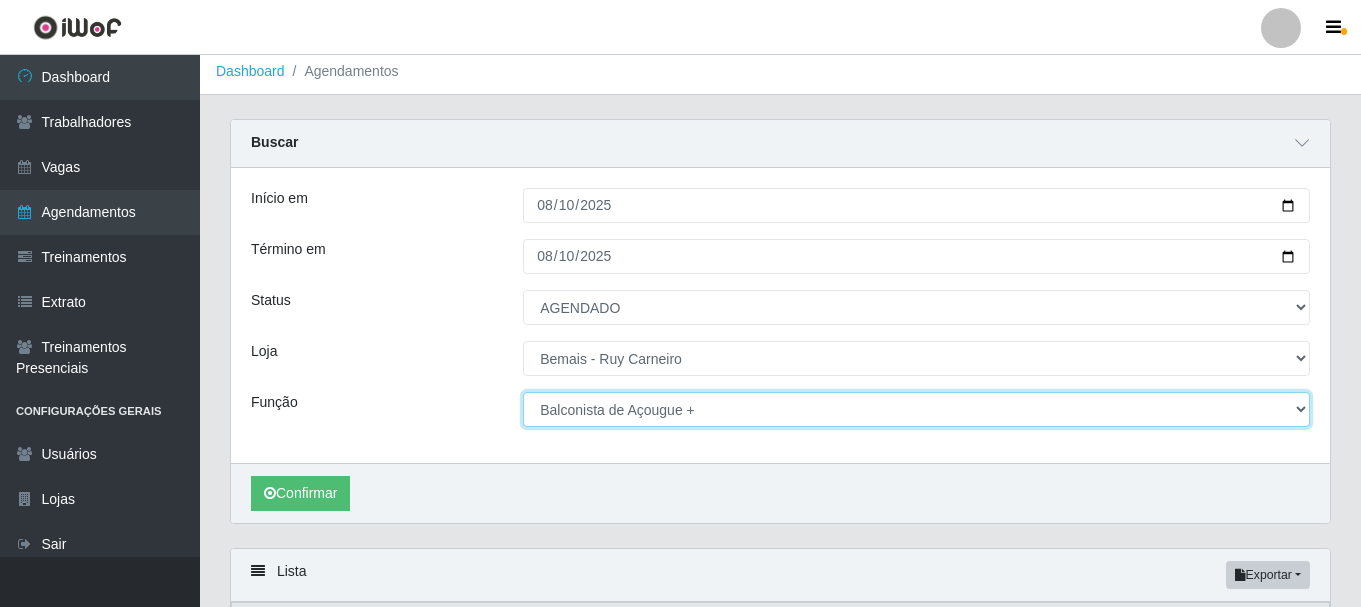 click on "[Selecione...] ASG ASG + ASG ++ Auxiliar de Depósito  Auxiliar de Depósito + Auxiliar de Depósito ++ Auxiliar de Estacionamento Auxiliar de Estacionamento + Auxiliar de Estacionamento ++ Auxiliar de Sushiman Auxiliar de Sushiman+ Auxiliar de Sushiman++ Balconista de Açougue  Balconista de Açougue + Balconista de Açougue ++ Balconista de Frios Balconista de Frios + Balconista de Frios ++ Balconista de Padaria  Balconista de Padaria + Balconista de Padaria ++ Embalador Embalador + Embalador ++ Operador de Caixa Operador de Caixa + Operador de Caixa ++ Repositor  Repositor + Repositor ++ Repositor de Hortifruti Repositor de Hortifruti + Repositor de Hortifruti ++" at bounding box center [916, 409] 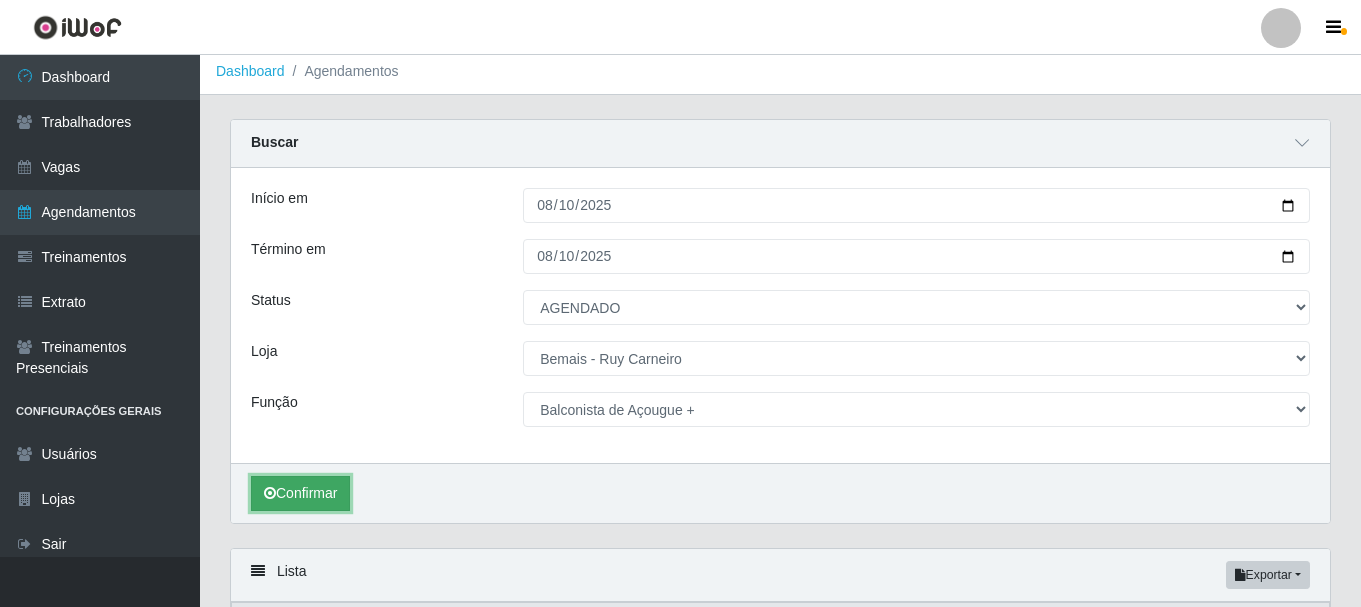 click on "Confirmar" at bounding box center [300, 493] 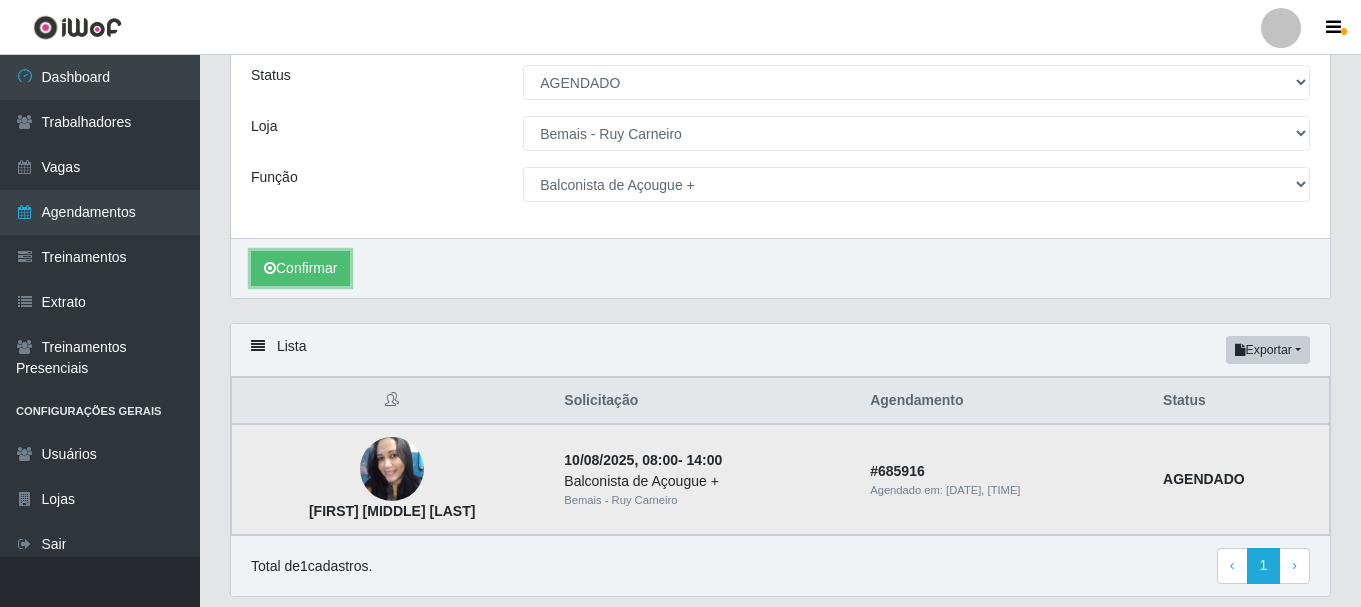 scroll, scrollTop: 296, scrollLeft: 0, axis: vertical 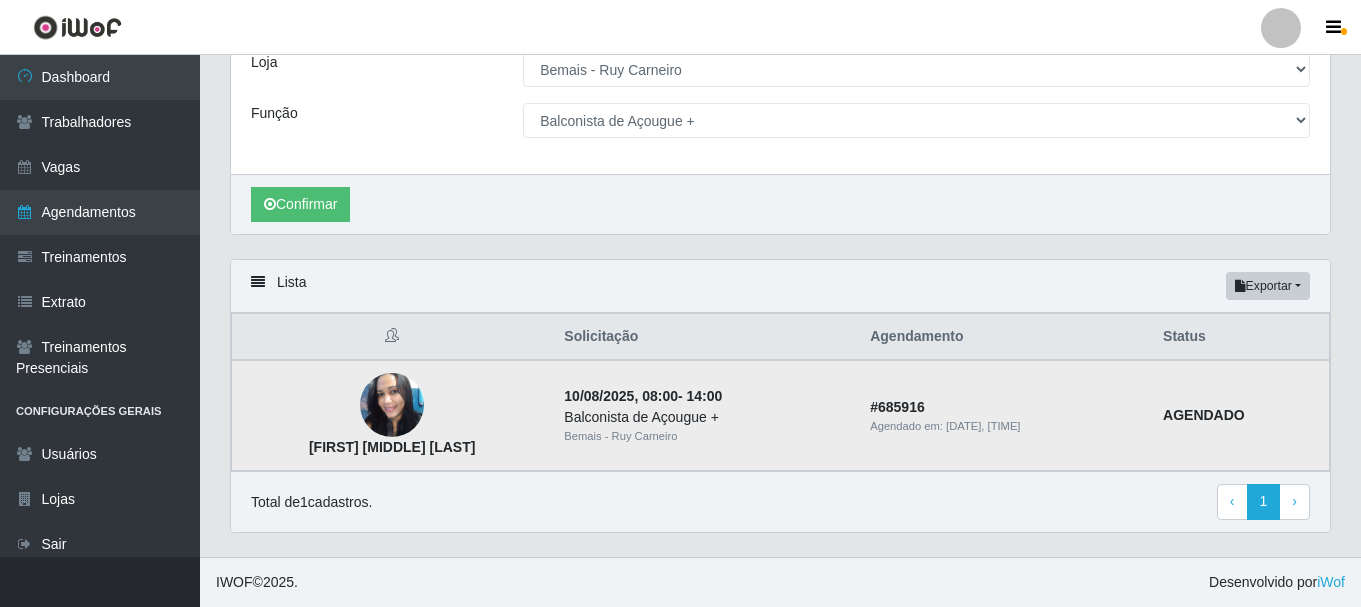click at bounding box center (392, 405) 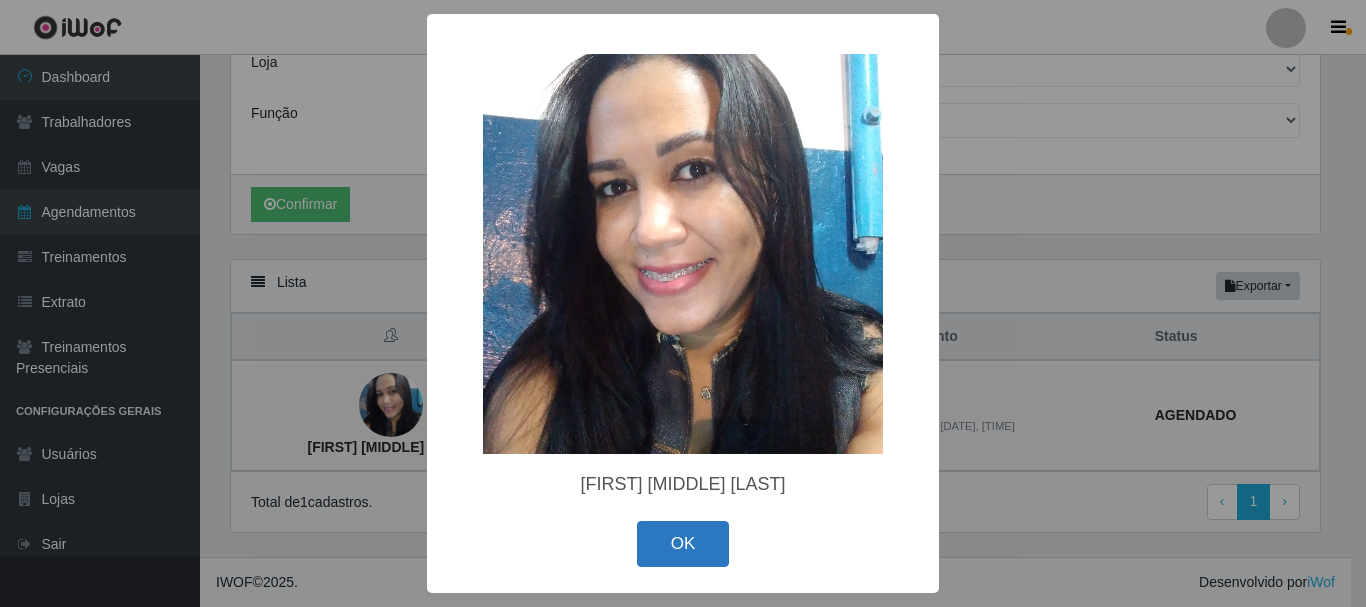 click on "OK" at bounding box center (683, 544) 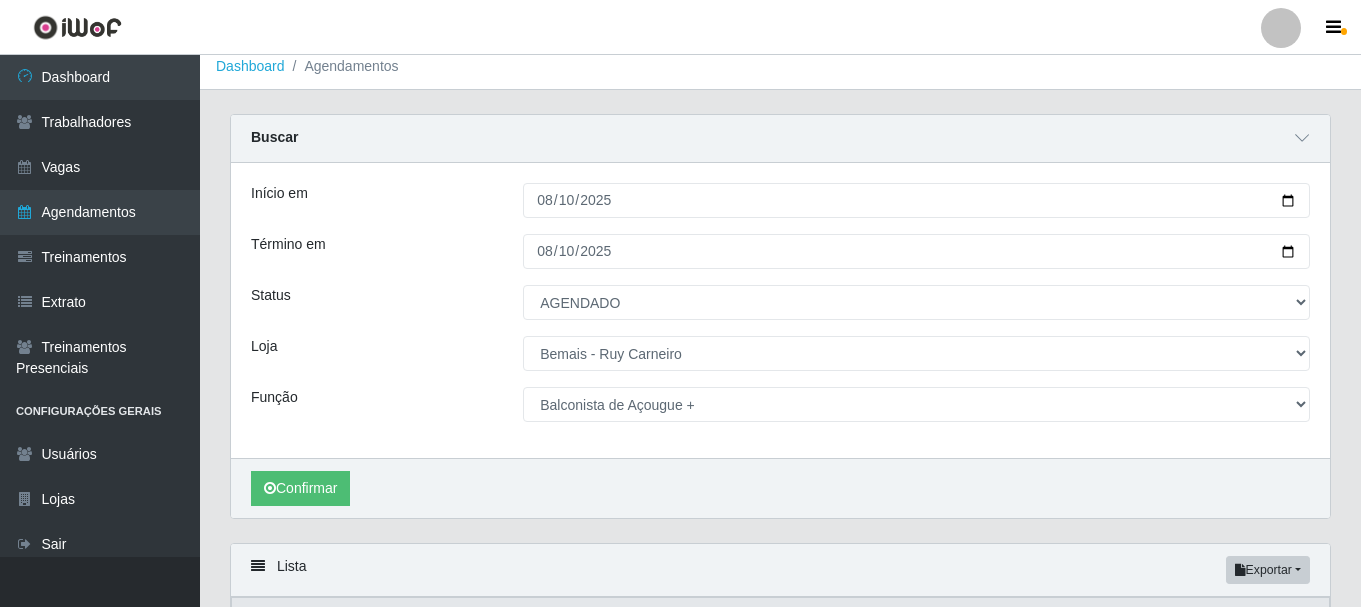 scroll, scrollTop: 0, scrollLeft: 0, axis: both 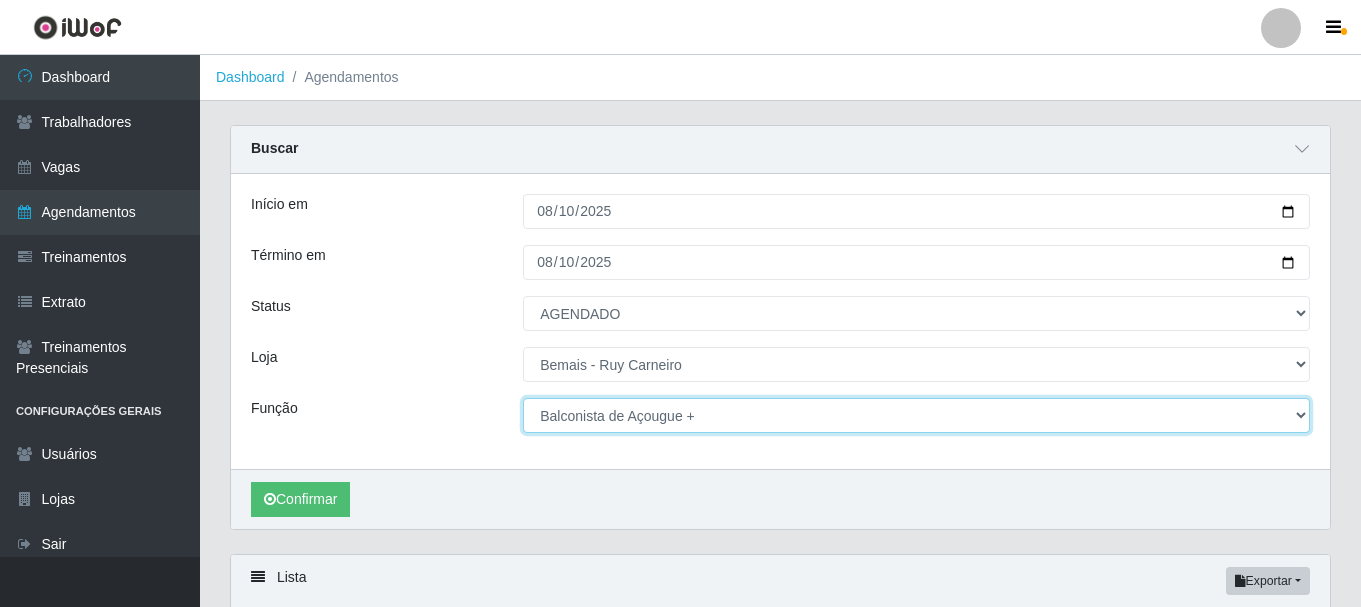 drag, startPoint x: 1288, startPoint y: 406, endPoint x: 1267, endPoint y: 405, distance: 21.023796 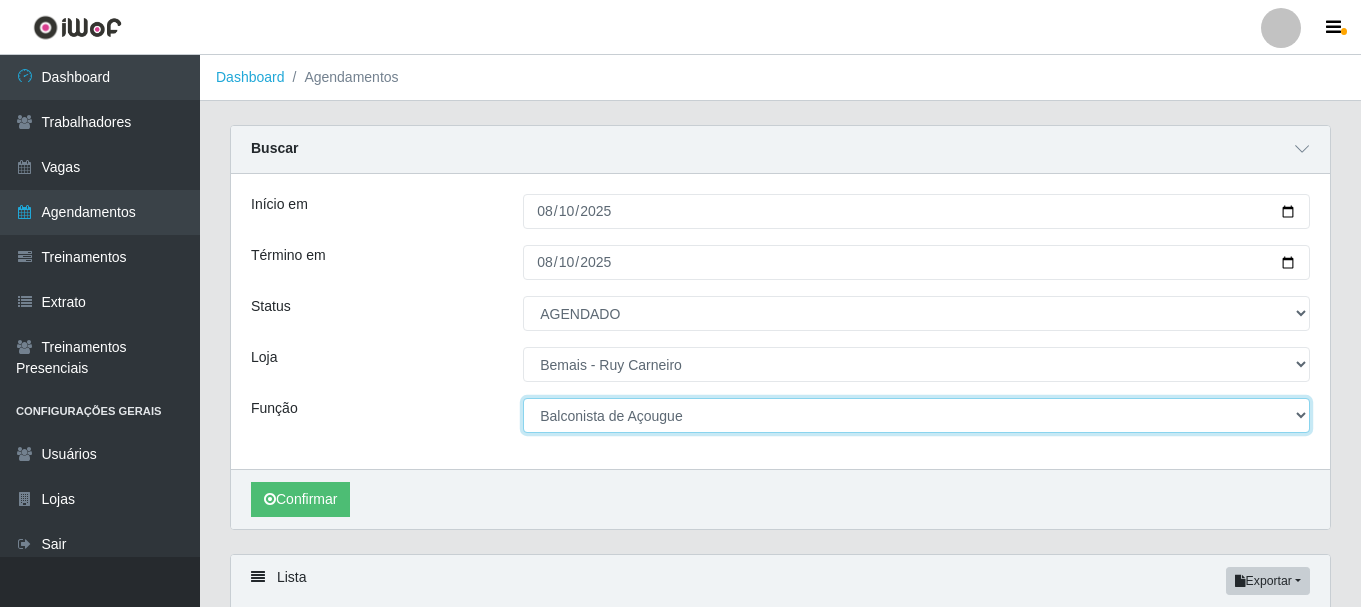 click on "[Selecione...] ASG ASG + ASG ++ Auxiliar de Depósito  Auxiliar de Depósito + Auxiliar de Depósito ++ Auxiliar de Estacionamento Auxiliar de Estacionamento + Auxiliar de Estacionamento ++ Auxiliar de Sushiman Auxiliar de Sushiman+ Auxiliar de Sushiman++ Balconista de Açougue  Balconista de Açougue + Balconista de Açougue ++ Balconista de Frios Balconista de Frios + Balconista de Frios ++ Balconista de Padaria  Balconista de Padaria + Balconista de Padaria ++ Embalador Embalador + Embalador ++ Operador de Caixa Operador de Caixa + Operador de Caixa ++ Repositor  Repositor + Repositor ++ Repositor de Hortifruti Repositor de Hortifruti + Repositor de Hortifruti ++" at bounding box center [916, 415] 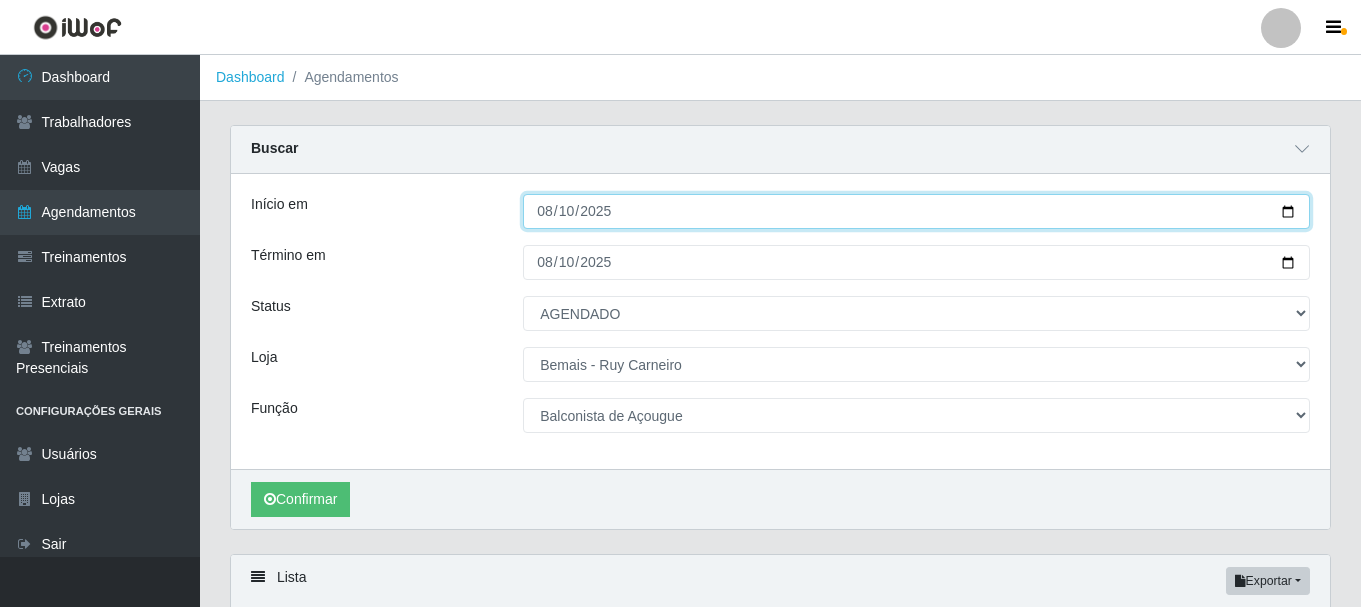 click on "2025-08-10" at bounding box center (916, 211) 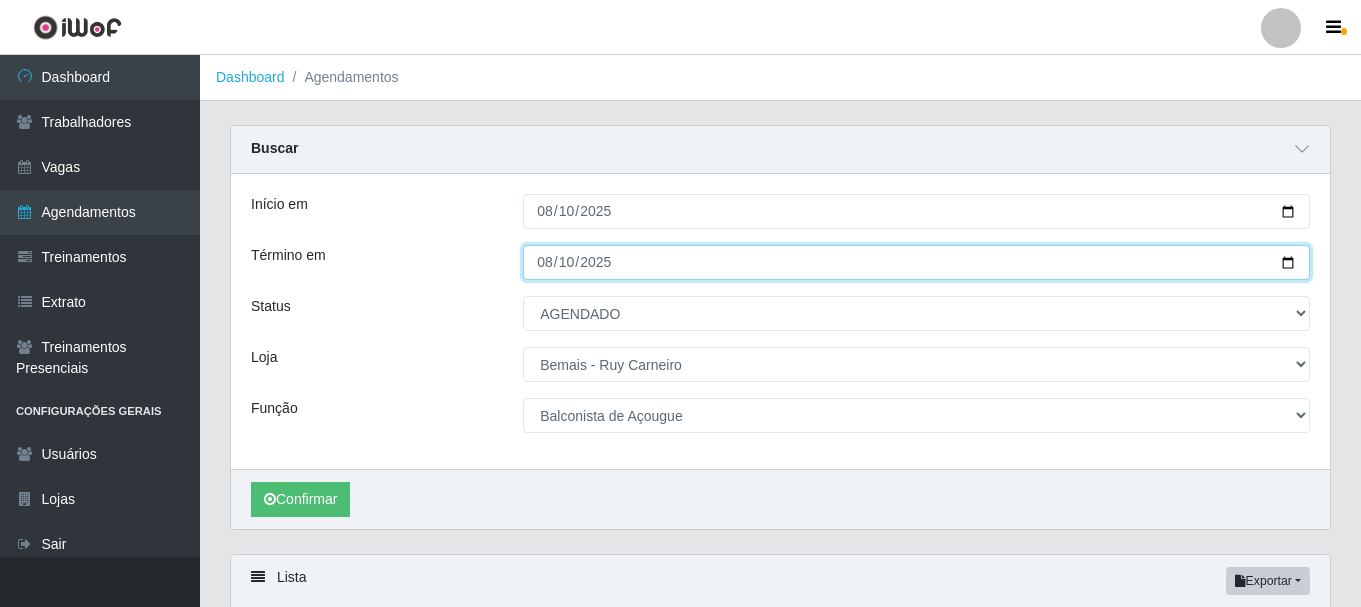 click on "2025-08-10" at bounding box center [916, 262] 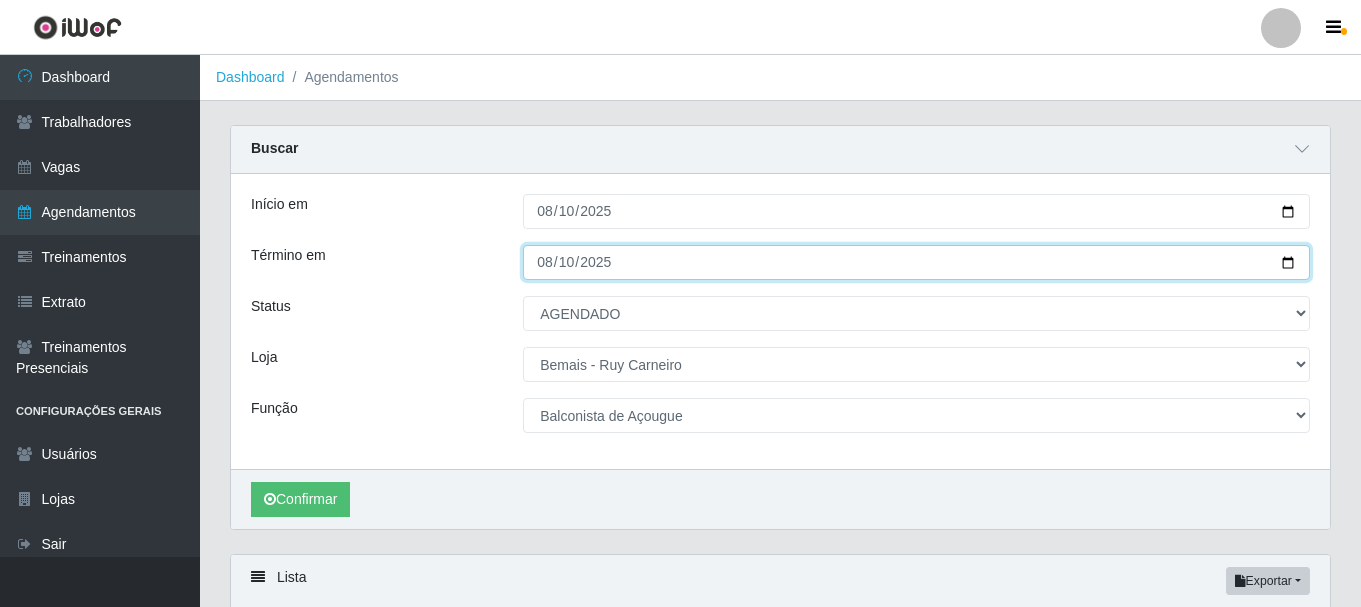 type on "[DATE]" 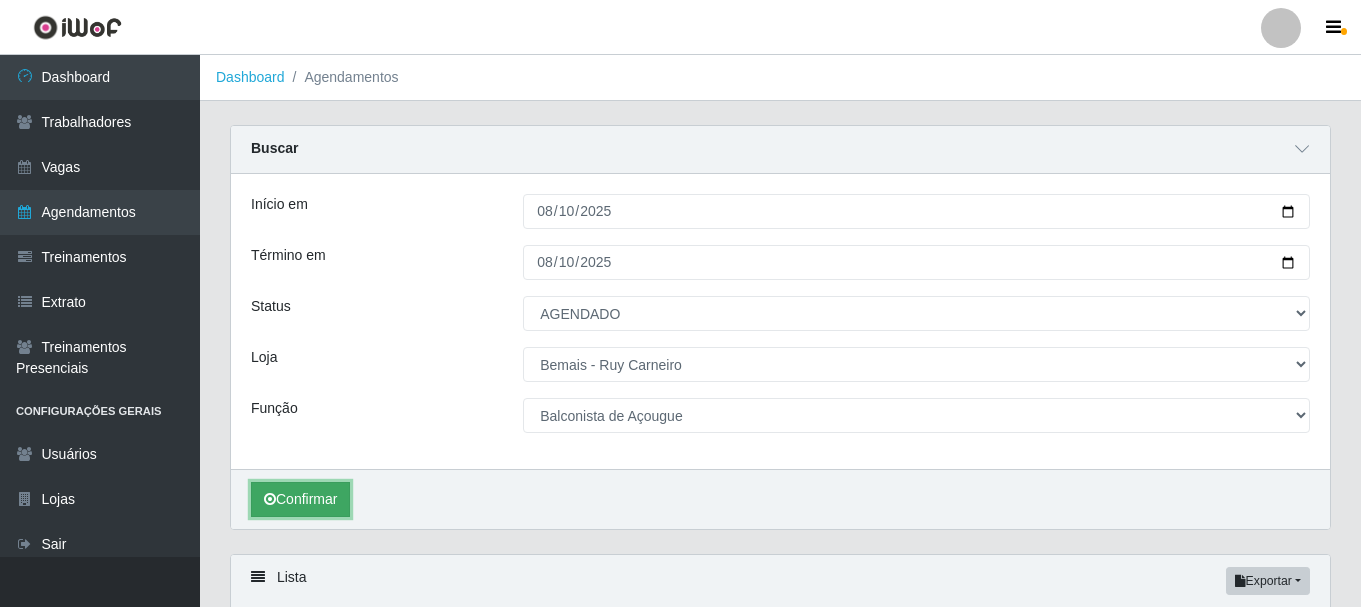 click on "Confirmar" at bounding box center (300, 499) 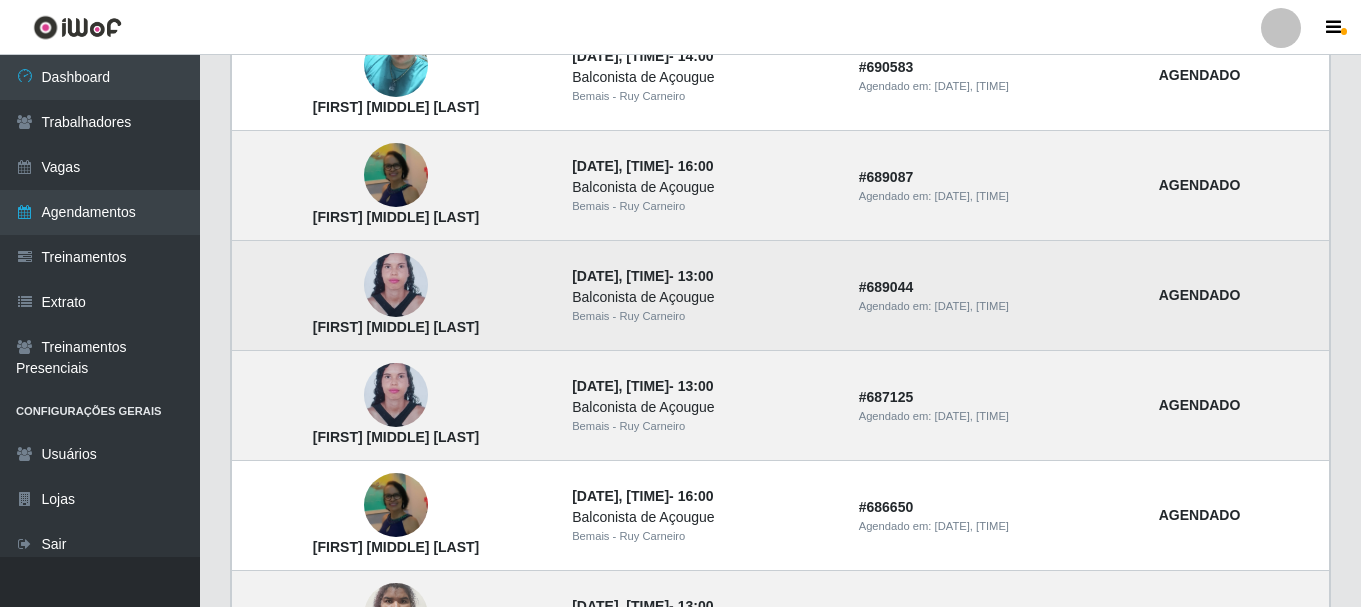 scroll, scrollTop: 876, scrollLeft: 0, axis: vertical 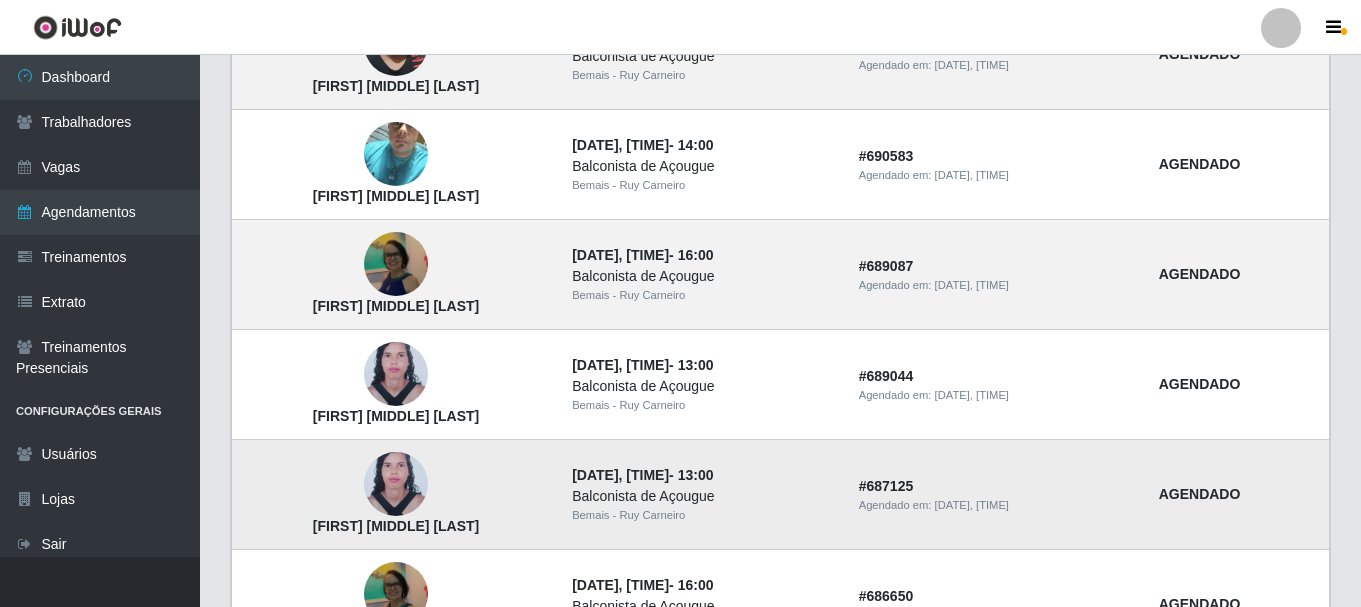 click at bounding box center (396, 484) 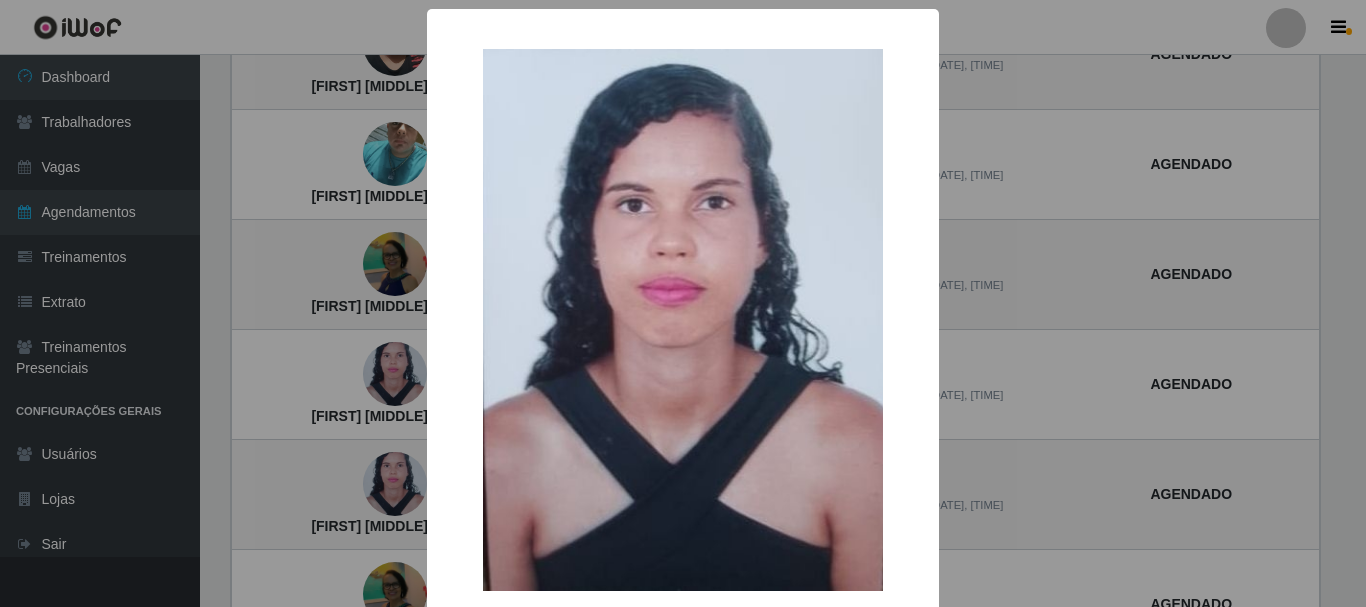 click on "× [FIRST] [MIDDLE] [LAST]  OK Cancel" at bounding box center [683, 303] 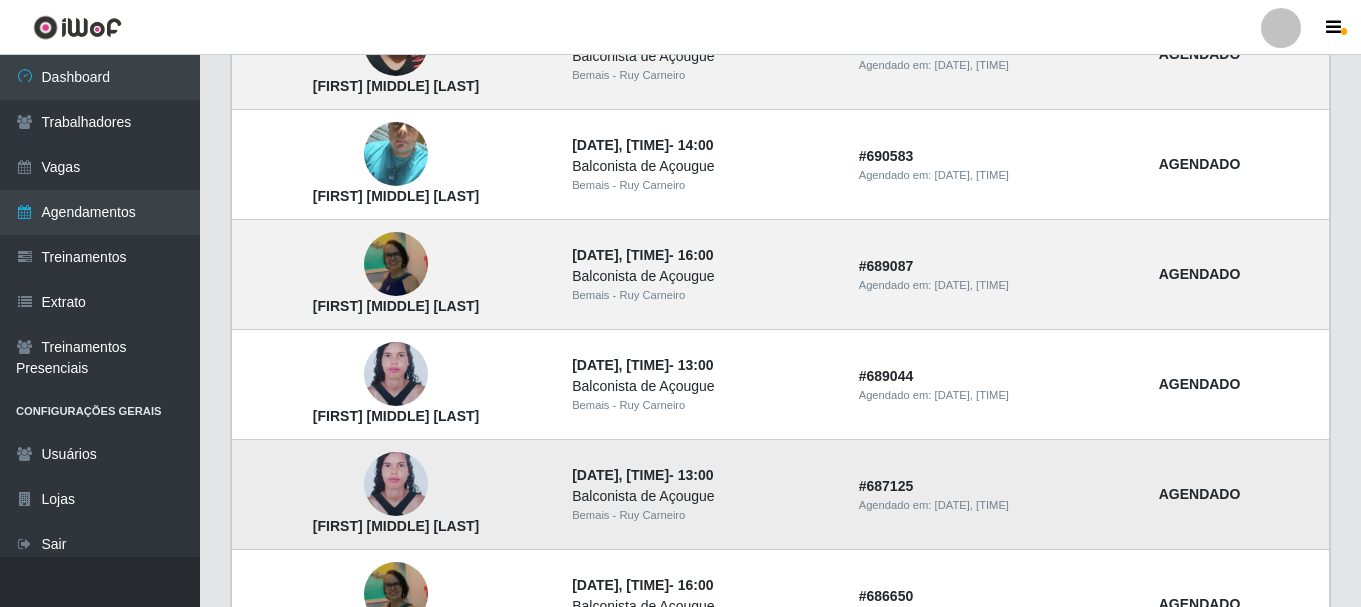 scroll, scrollTop: 976, scrollLeft: 0, axis: vertical 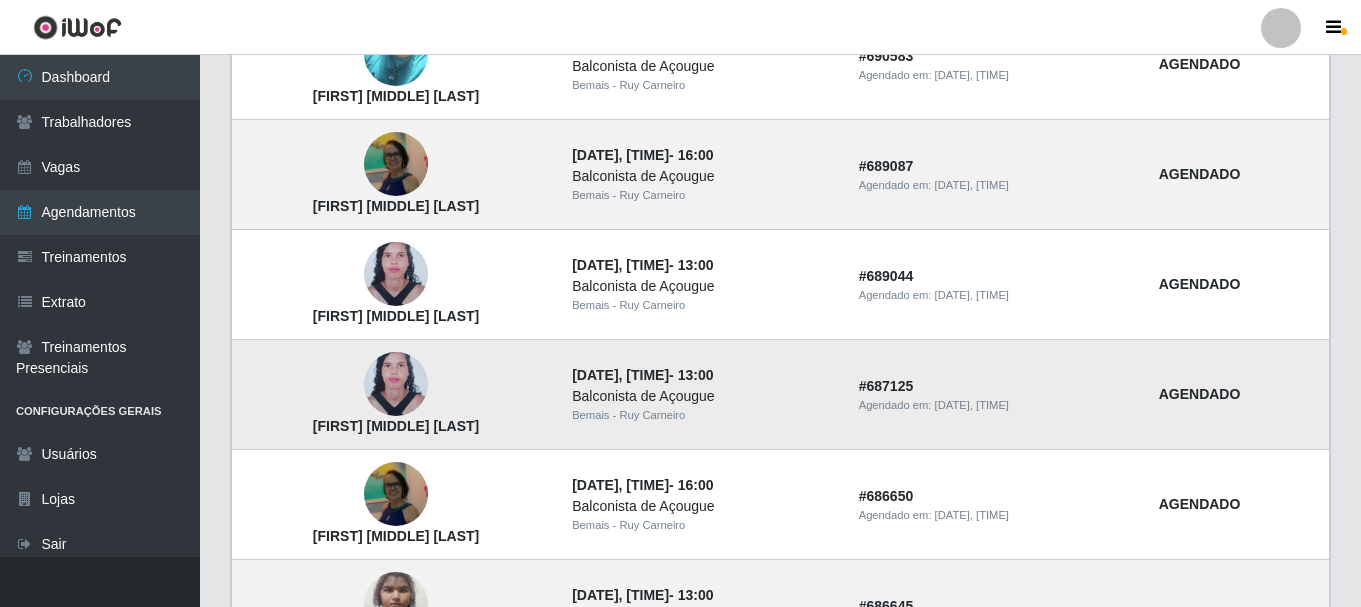 click at bounding box center (396, 384) 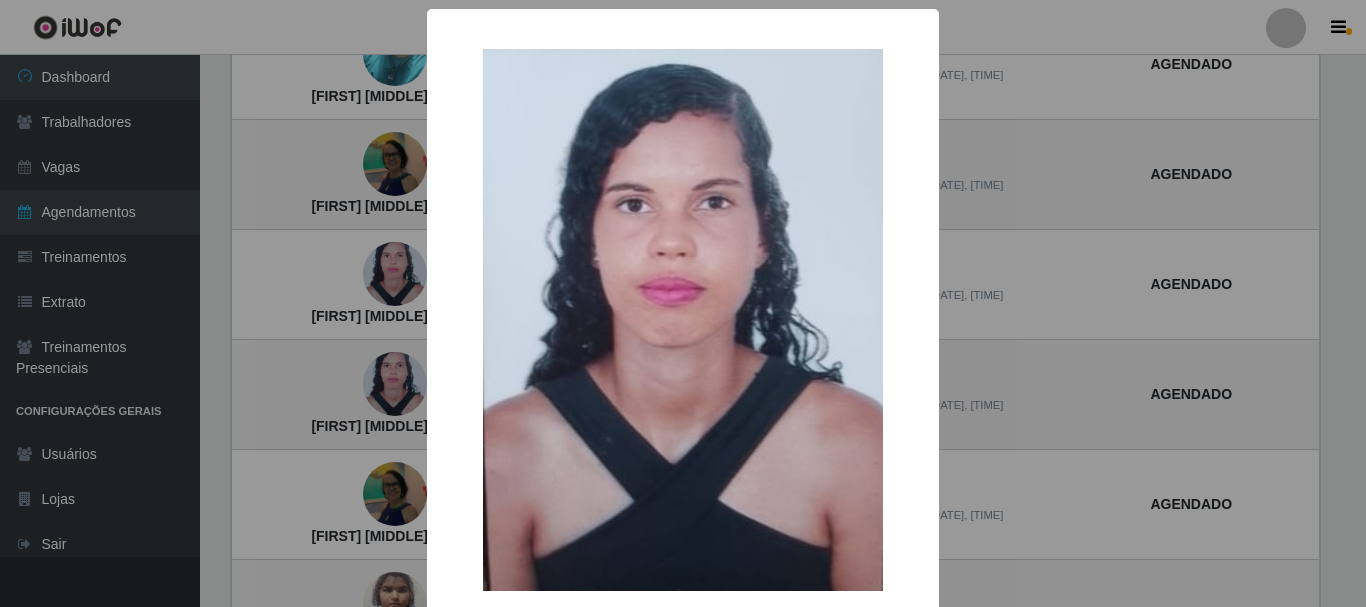 click on "× [FIRST] [MIDDLE] [LAST]  OK Cancel" at bounding box center (683, 303) 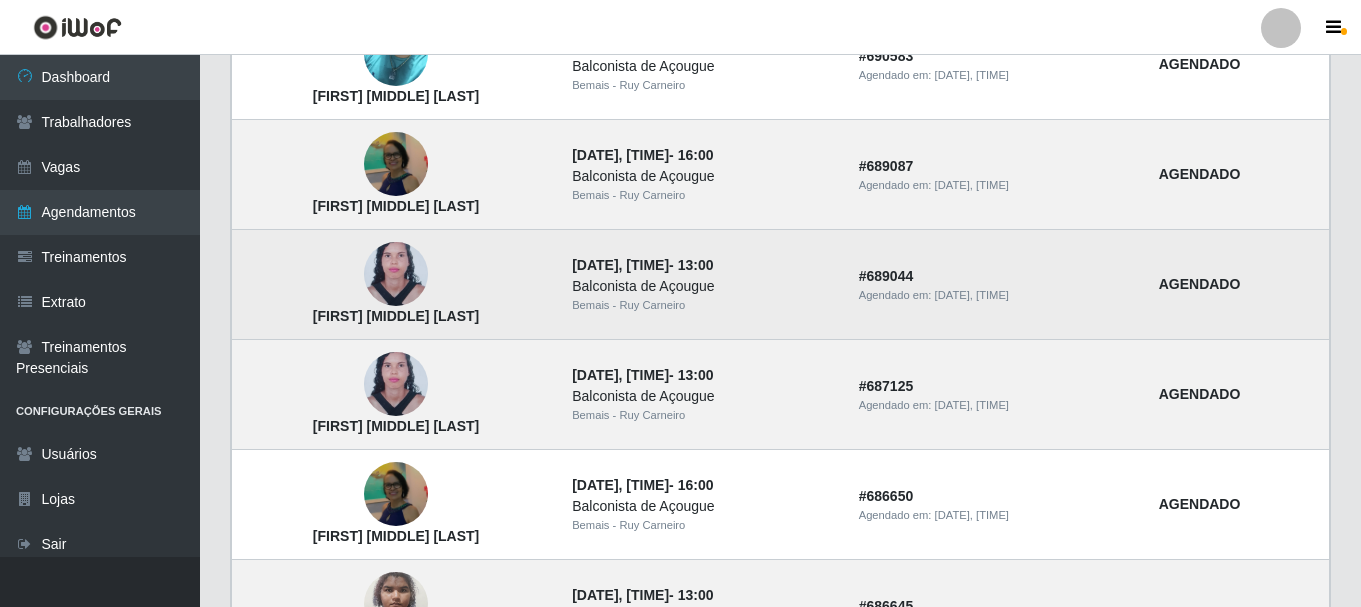 click at bounding box center [396, 274] 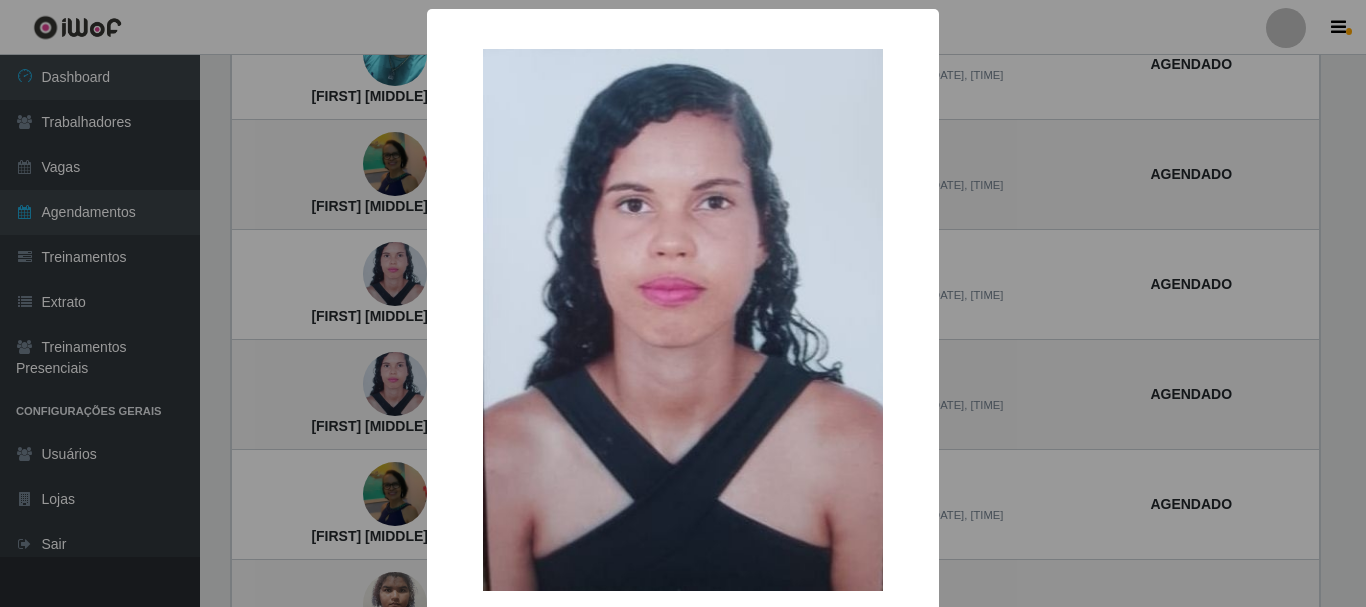 click on "× [FIRST] [MIDDLE] [LAST]  OK Cancel" at bounding box center (683, 303) 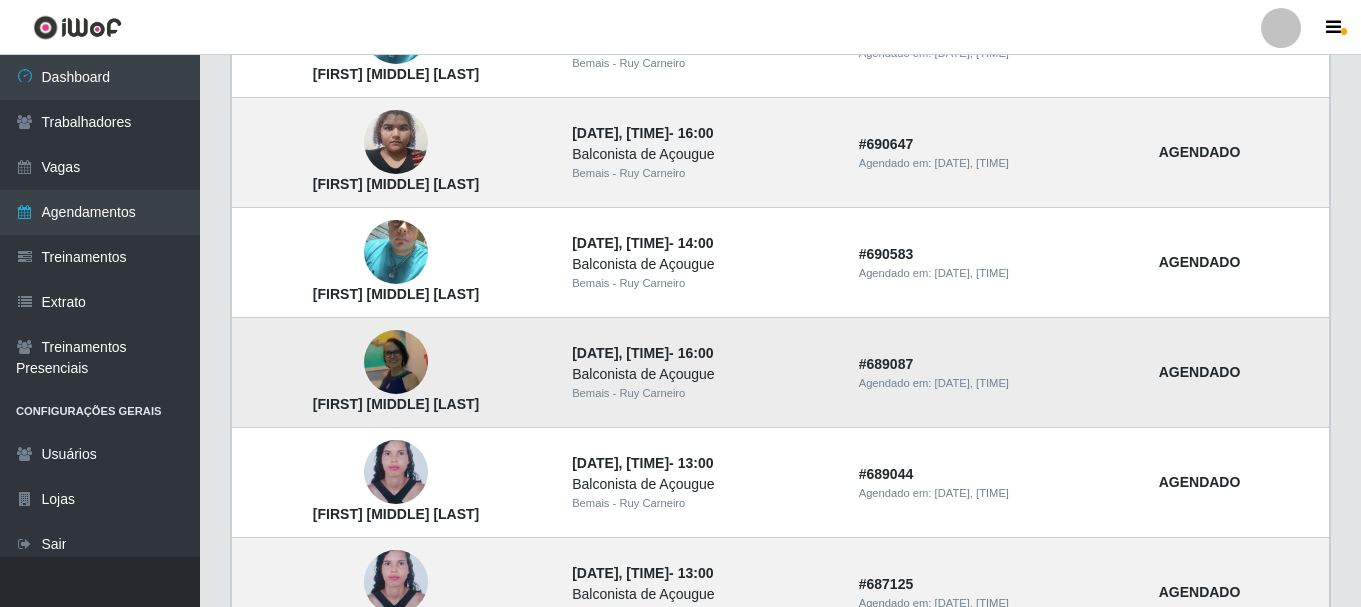 scroll, scrollTop: 776, scrollLeft: 0, axis: vertical 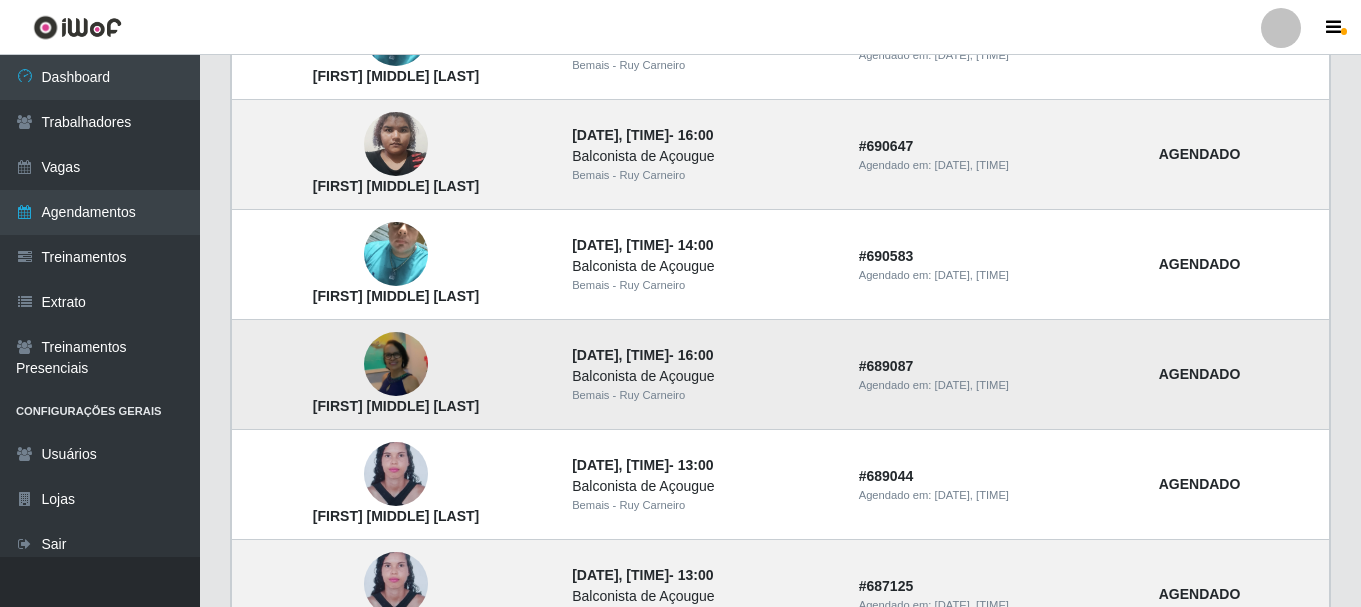 click at bounding box center [396, 364] 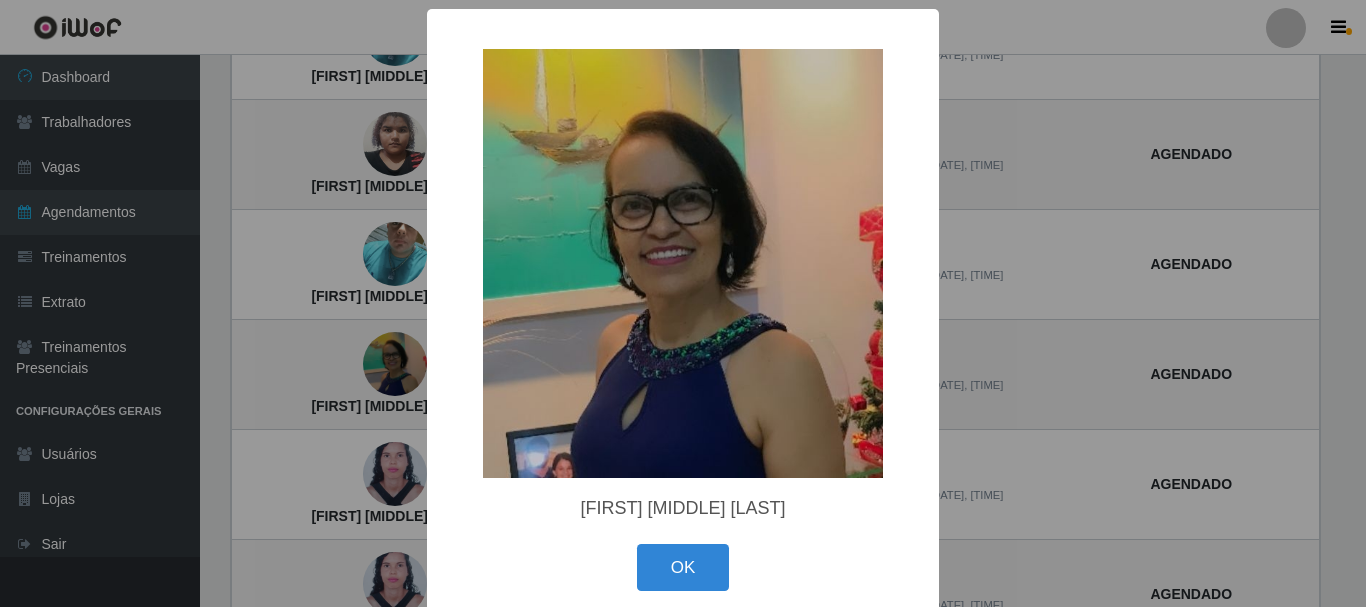 click on "× [FIRST] [MIDDLE] [LAST]  OK Cancel" at bounding box center [683, 303] 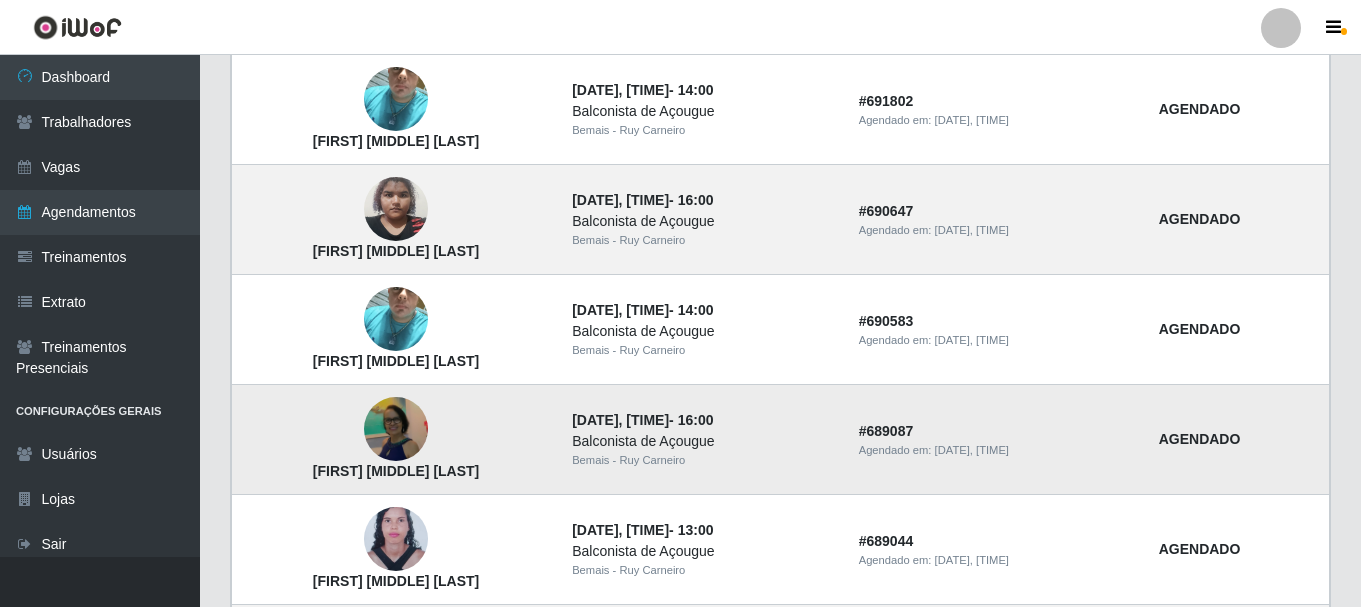 scroll, scrollTop: 676, scrollLeft: 0, axis: vertical 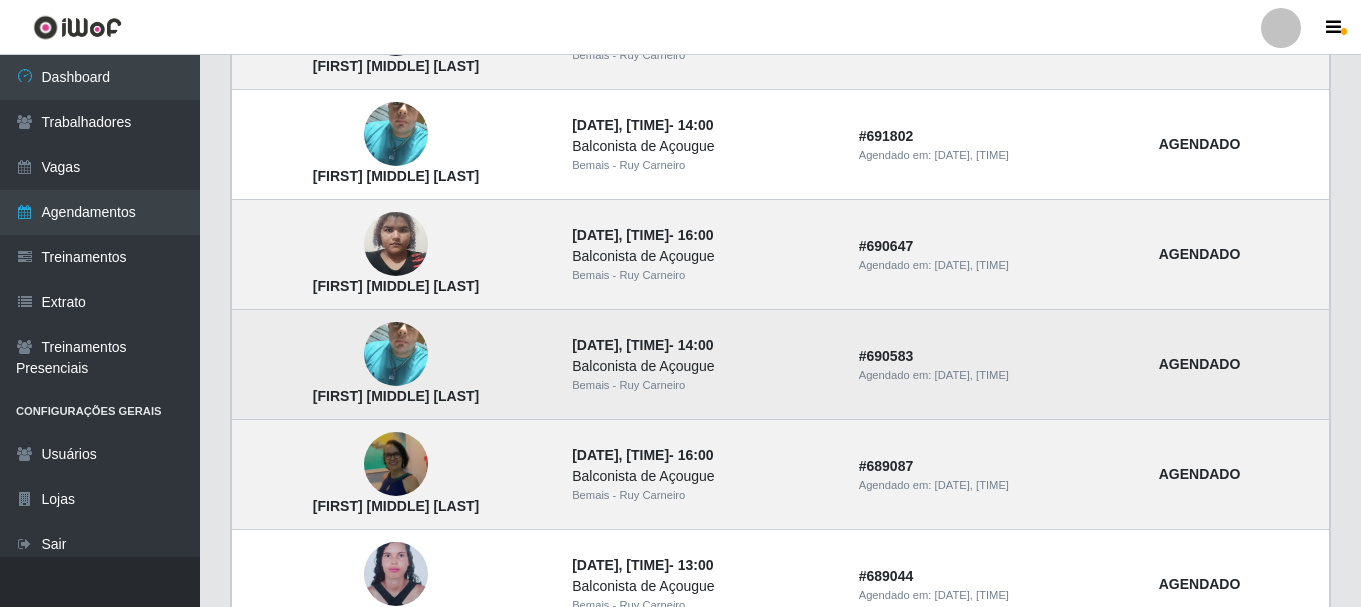 click at bounding box center [396, 355] 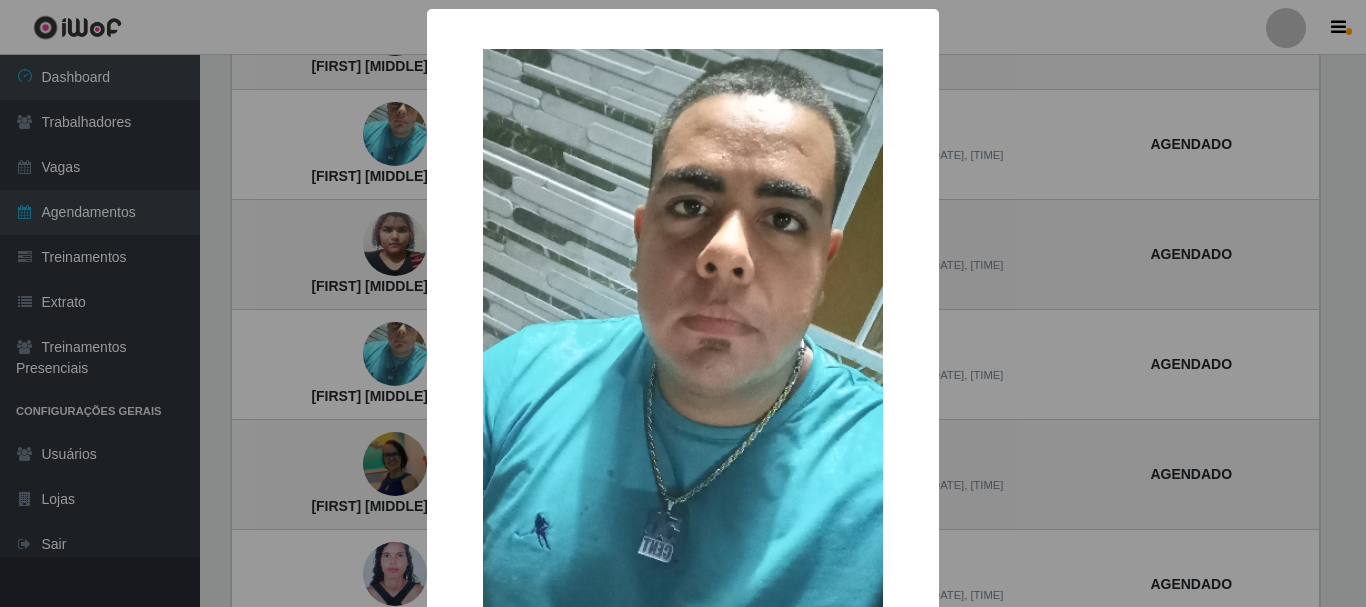 click on "× [FIRST] [MIDDLE] [LAST] OK Cancel" at bounding box center (683, 303) 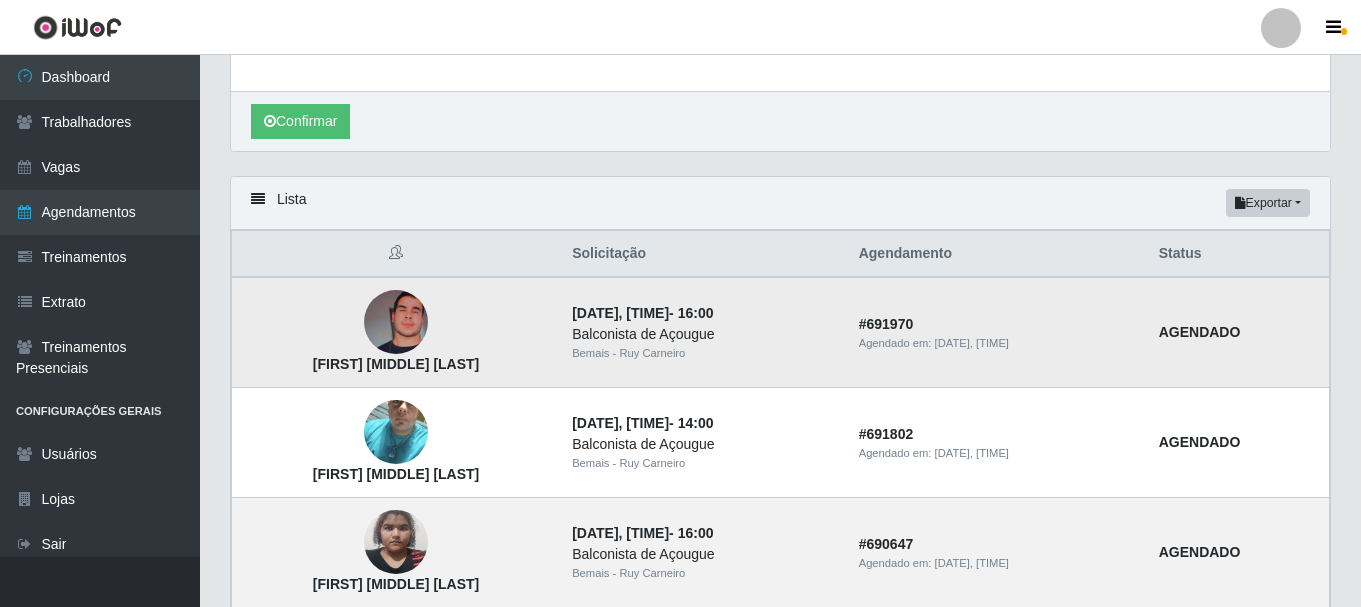 scroll, scrollTop: 376, scrollLeft: 0, axis: vertical 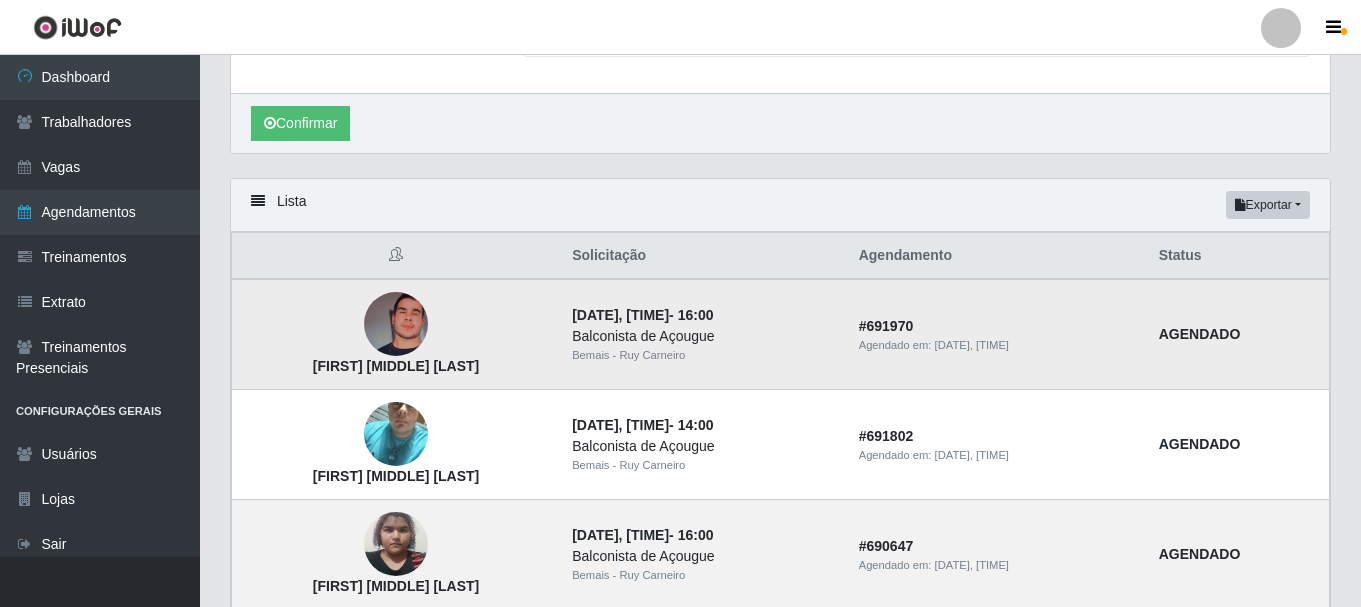 click at bounding box center (396, 324) 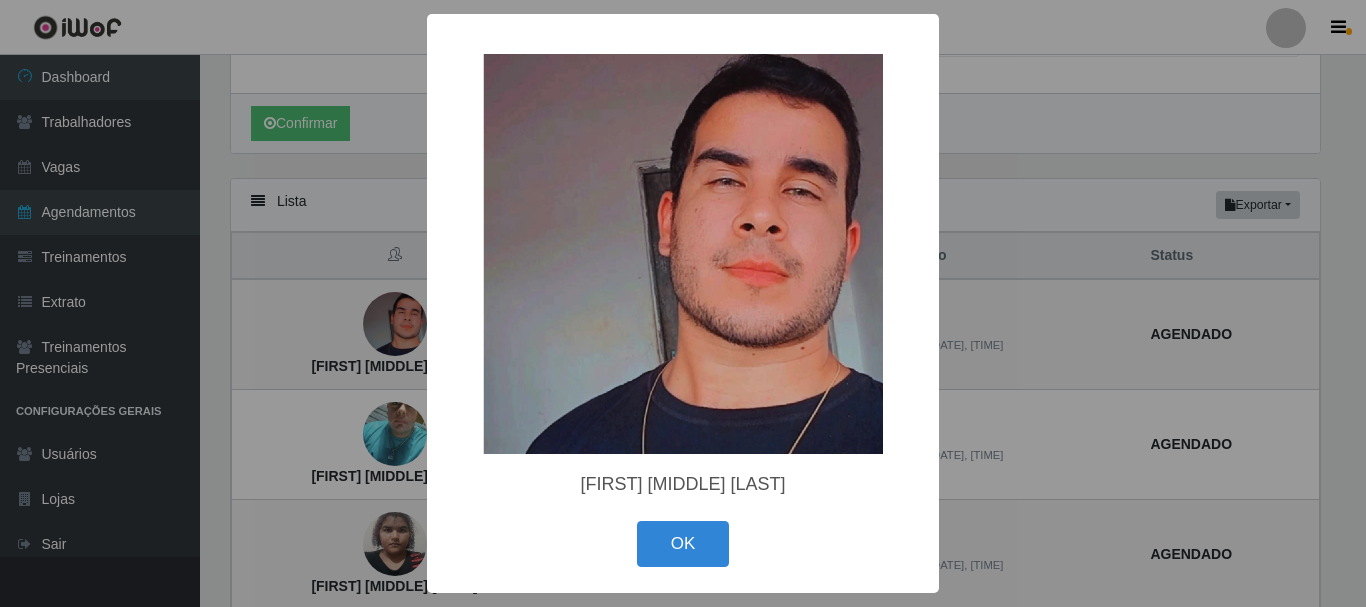 click on "× [FIRST] [MIDDLE] [LAST]  OK Cancel" at bounding box center [683, 303] 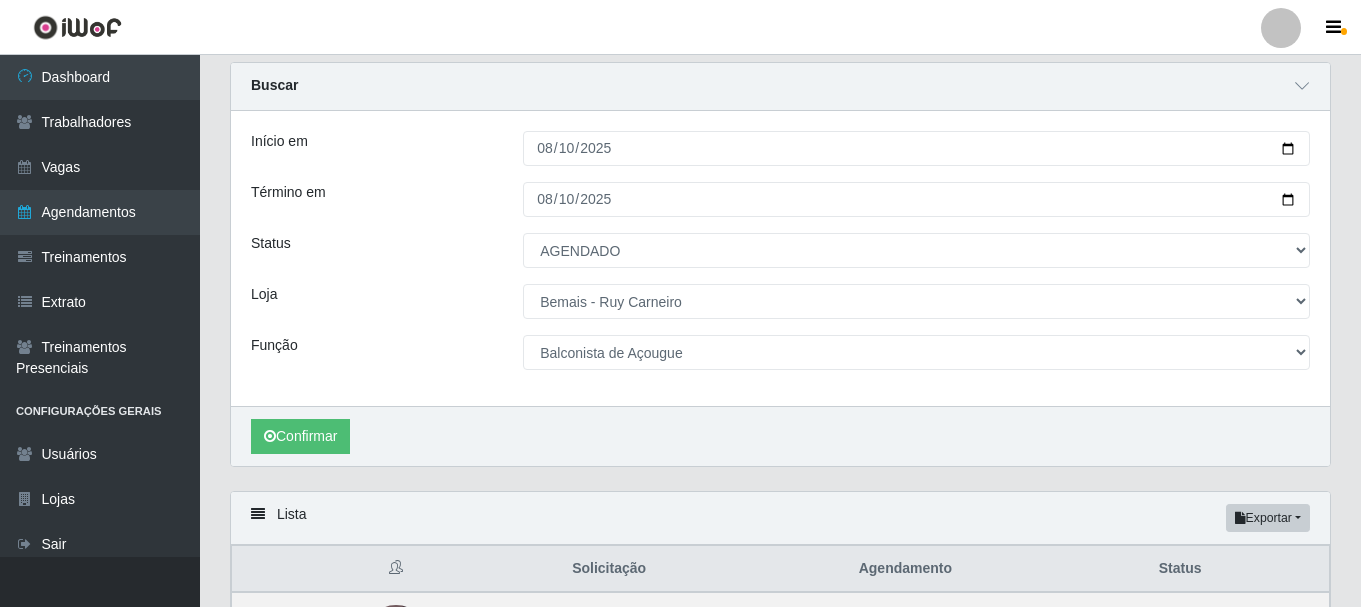 scroll, scrollTop: 0, scrollLeft: 0, axis: both 